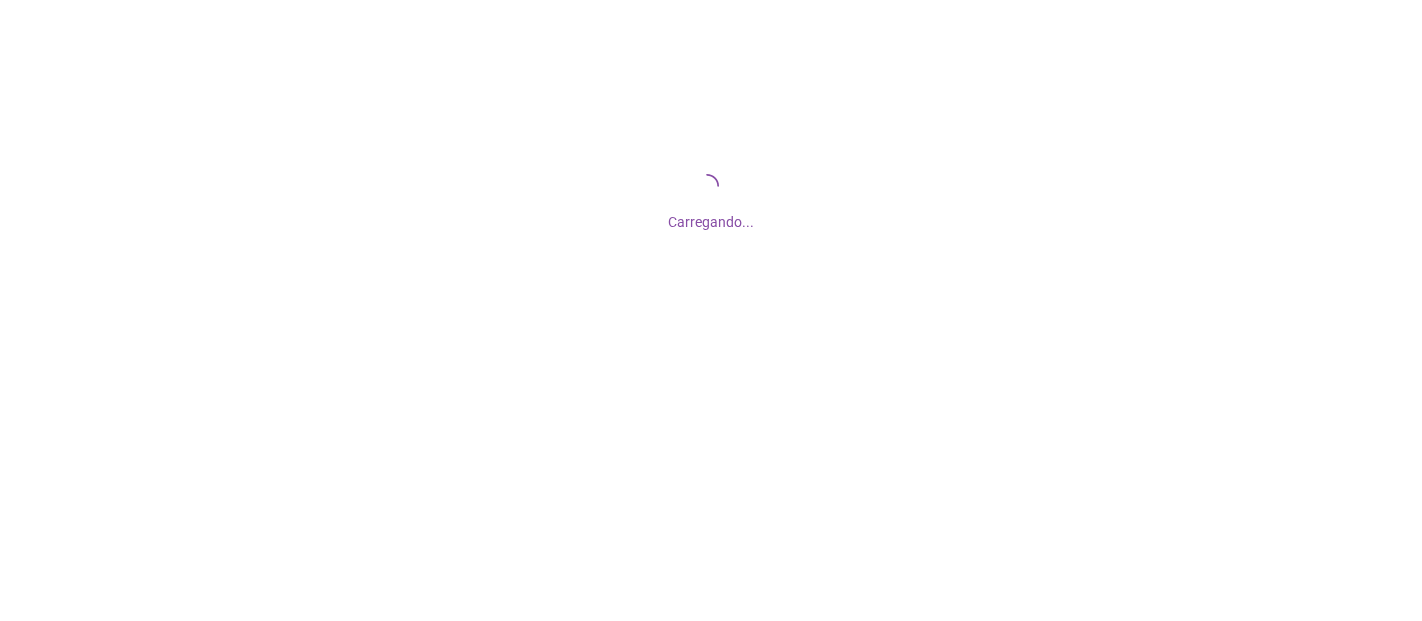 scroll, scrollTop: 0, scrollLeft: 0, axis: both 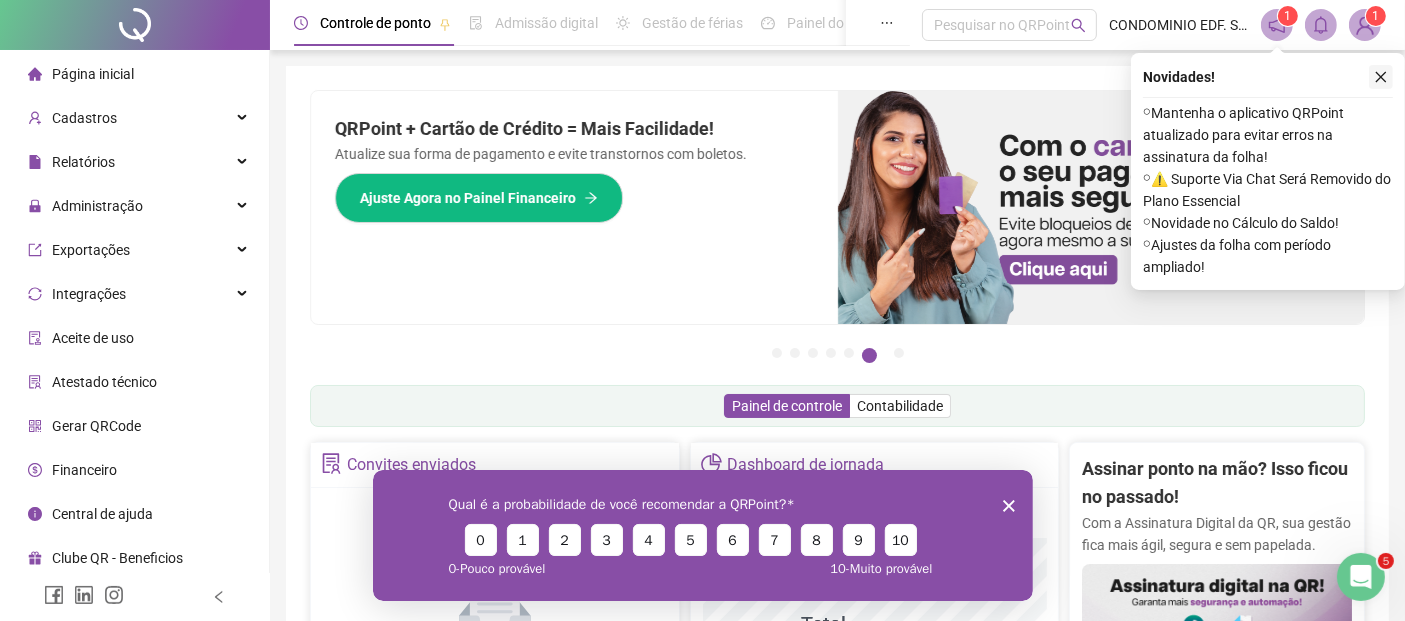 click 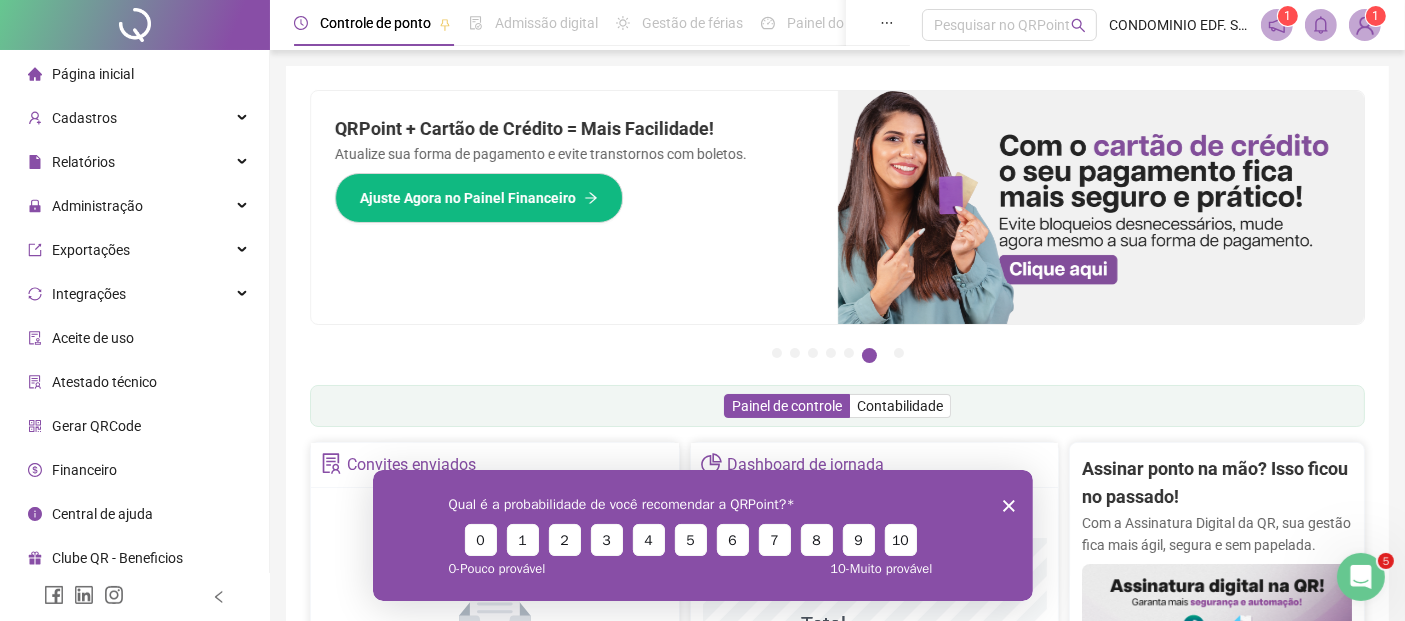 click on "Qual é a probabilidade de você recomendar a QRPoint? 0 1 2 3 4 5 6 7 8 9 10 0  -  Pouco provável 10  -  Muito provável" at bounding box center [702, 534] 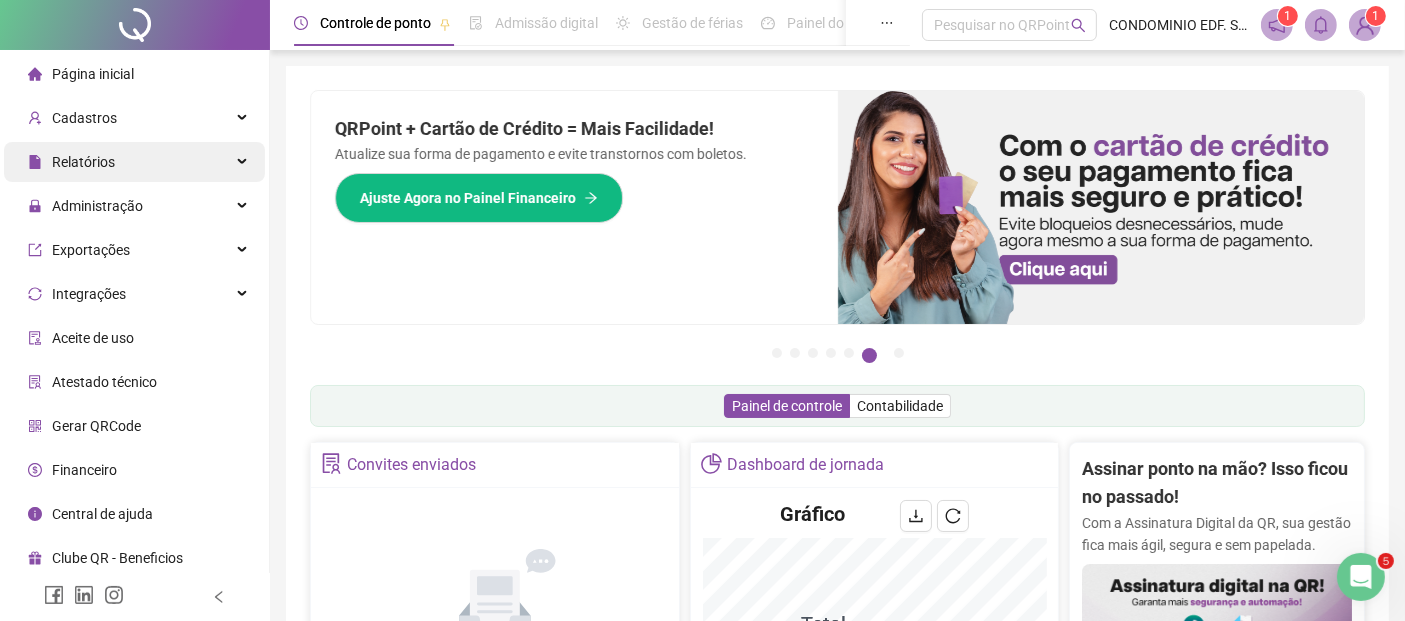 click on "Relatórios" at bounding box center (83, 162) 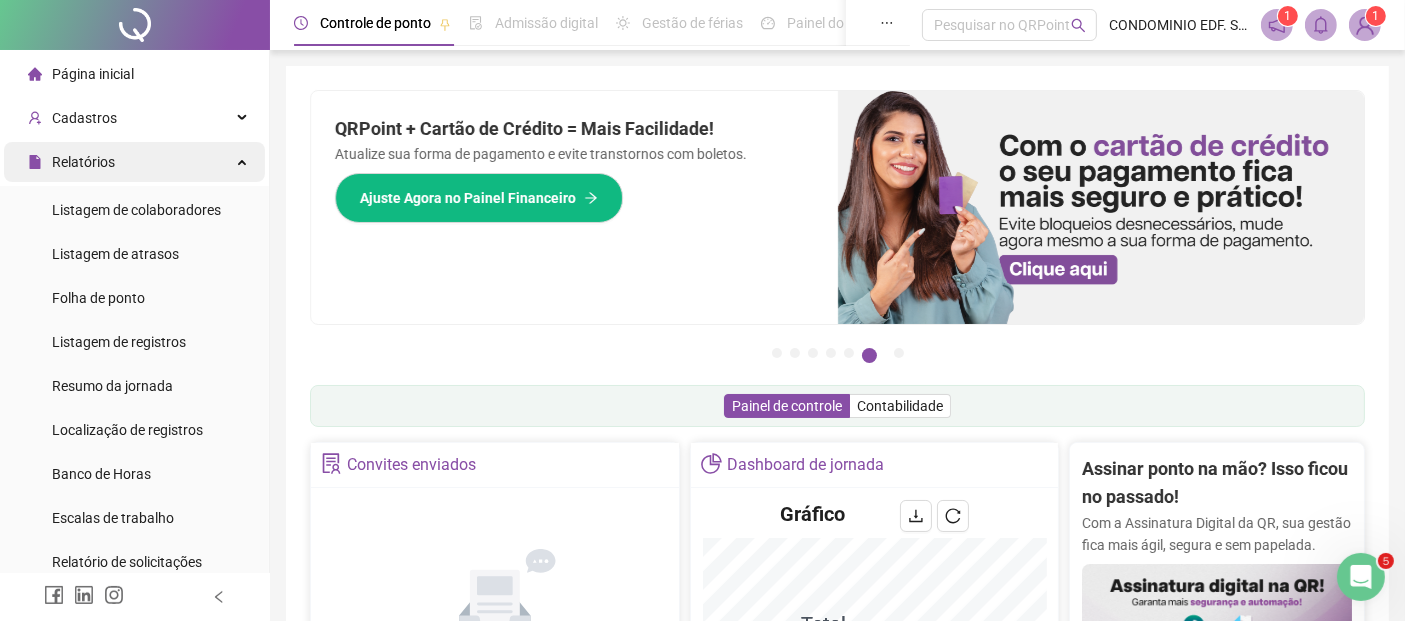 click on "Relatórios" at bounding box center [83, 162] 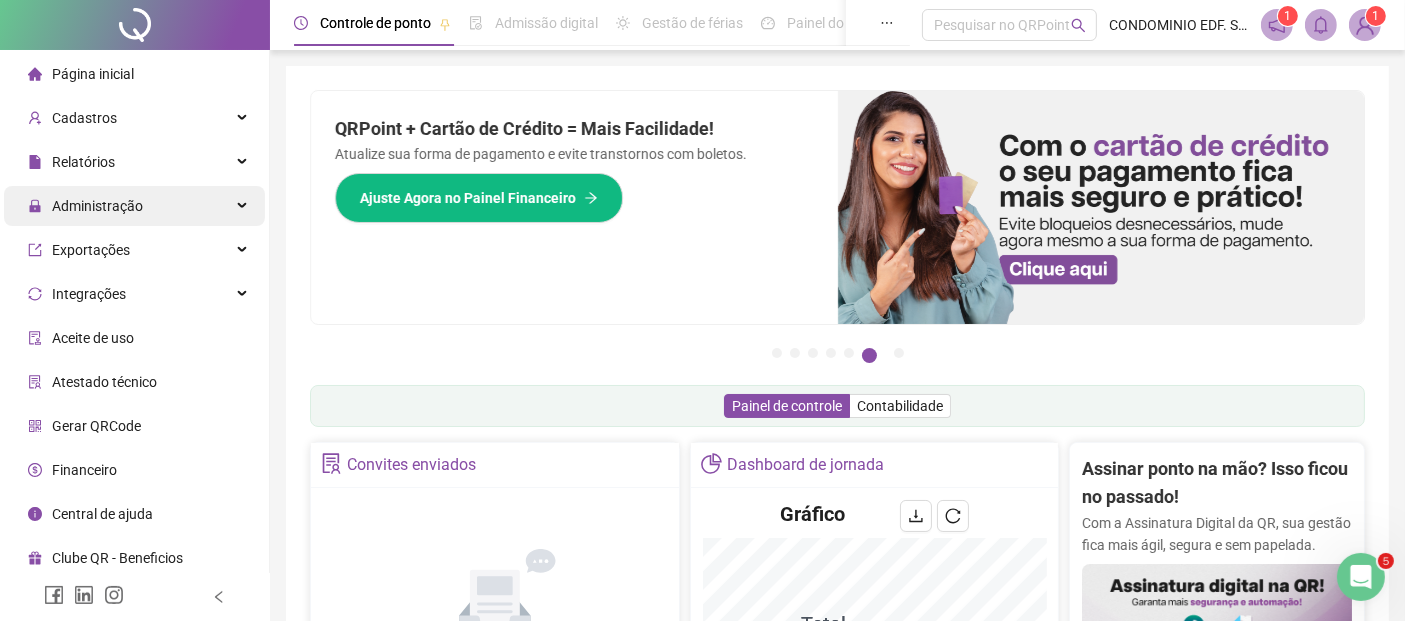 click on "Administração" at bounding box center [97, 206] 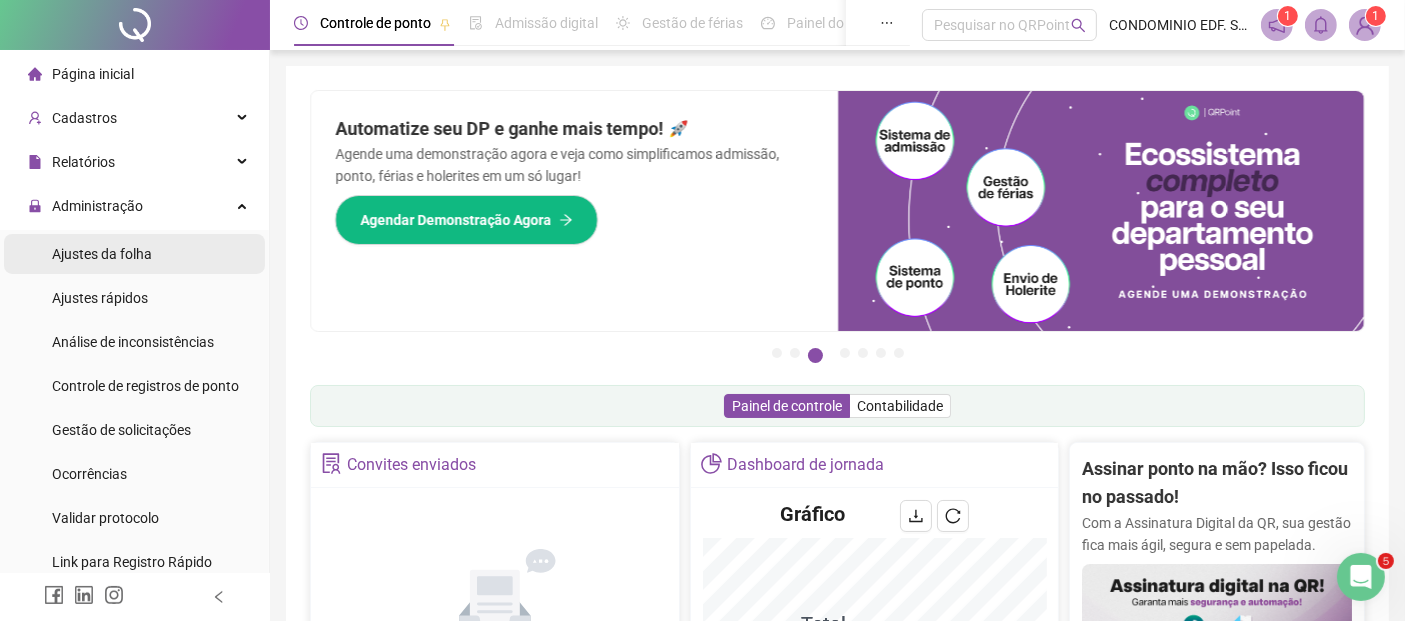 click on "Ajustes da folha" at bounding box center [102, 254] 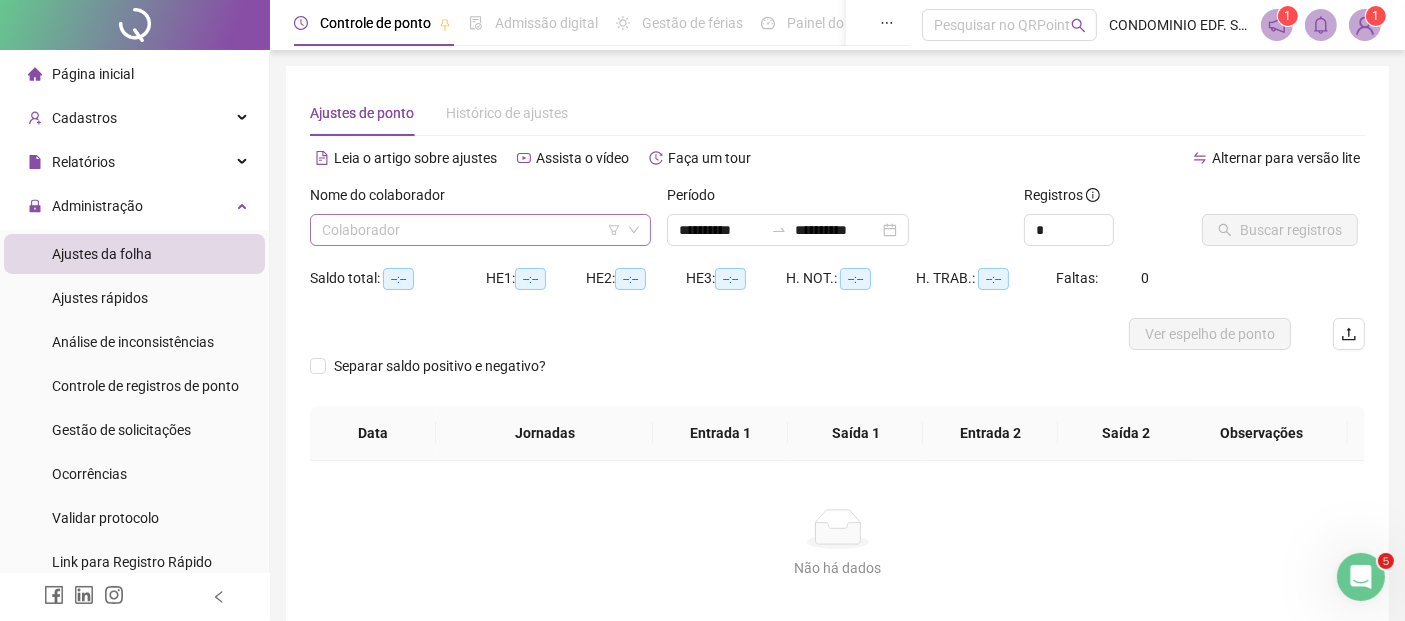 click at bounding box center (471, 230) 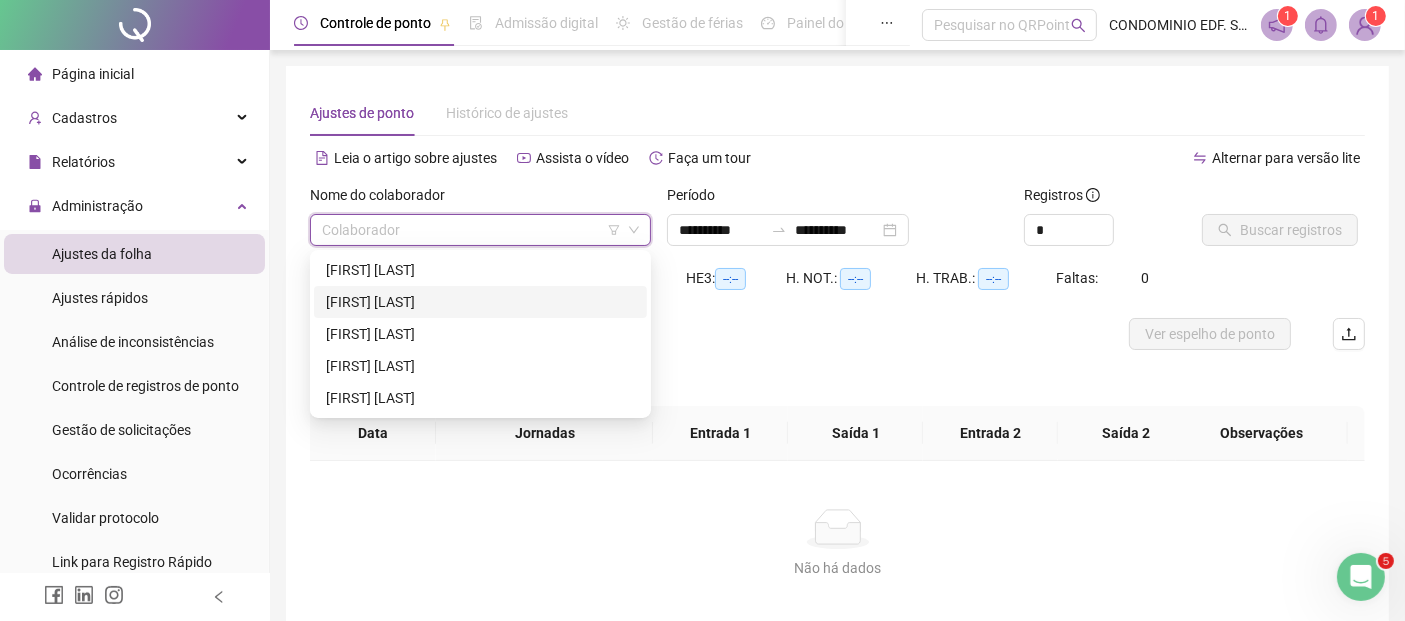 click on "[FIRST] [LAST]" at bounding box center [480, 302] 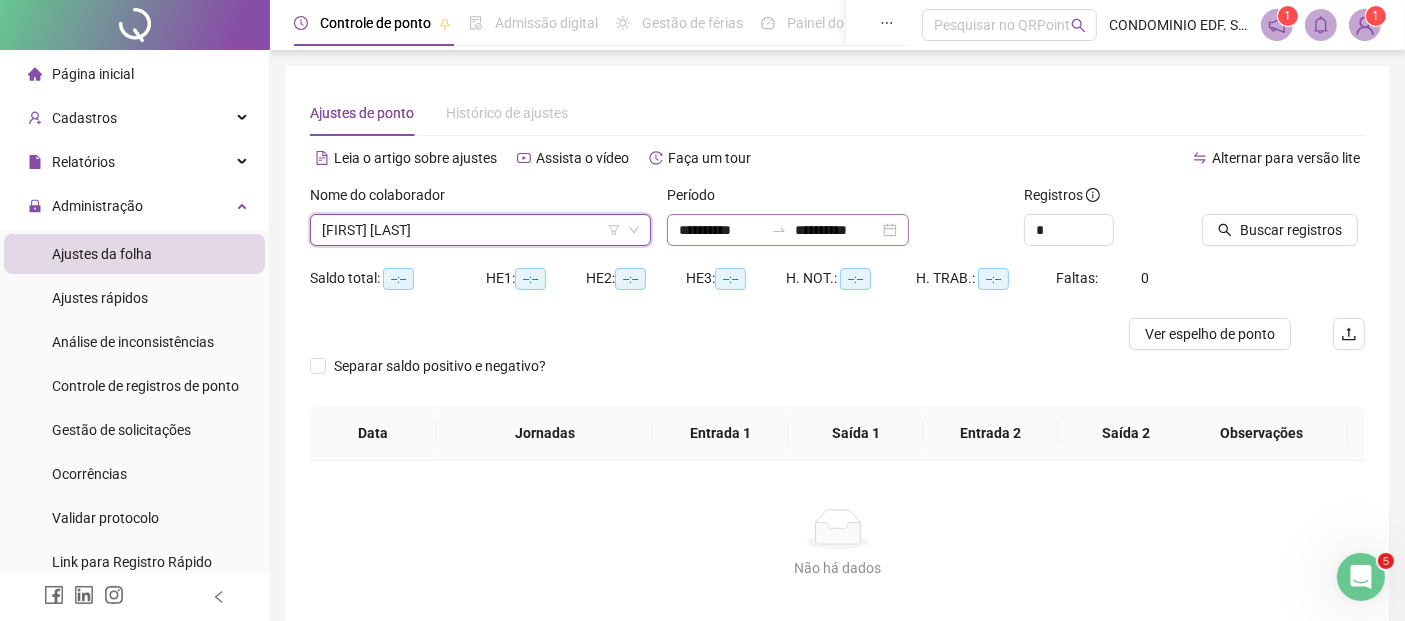 click on "**********" at bounding box center (788, 230) 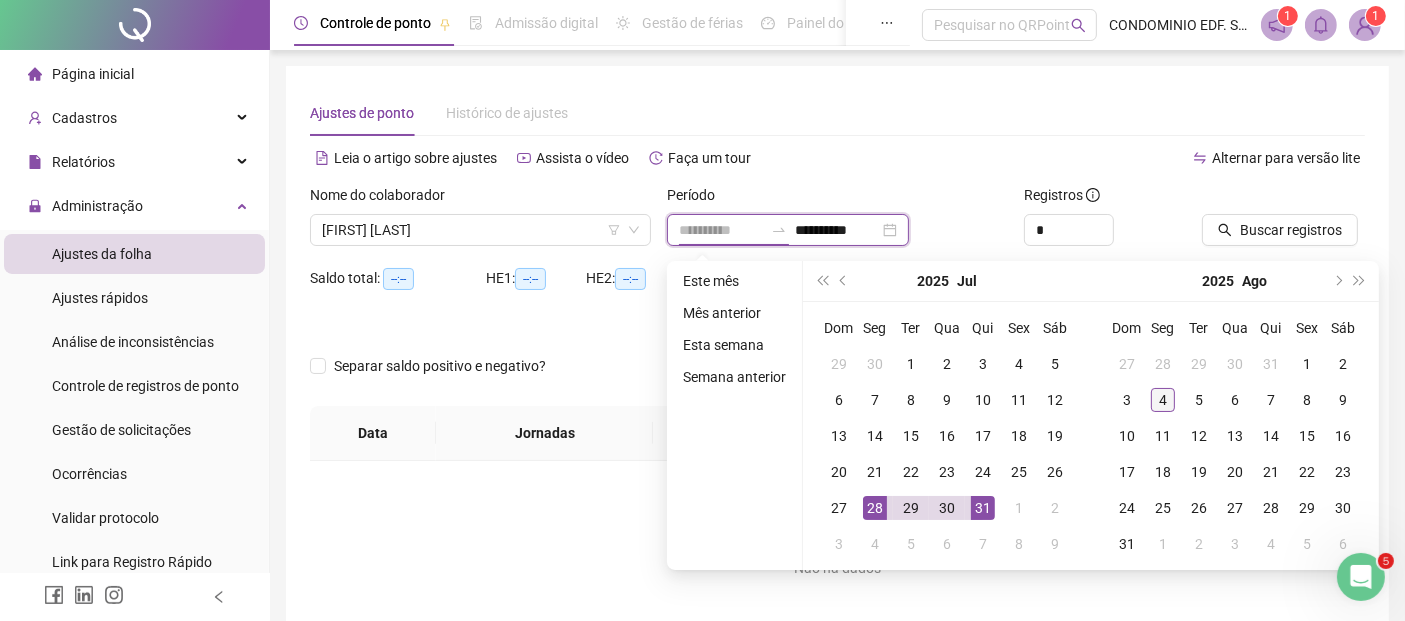 type on "**********" 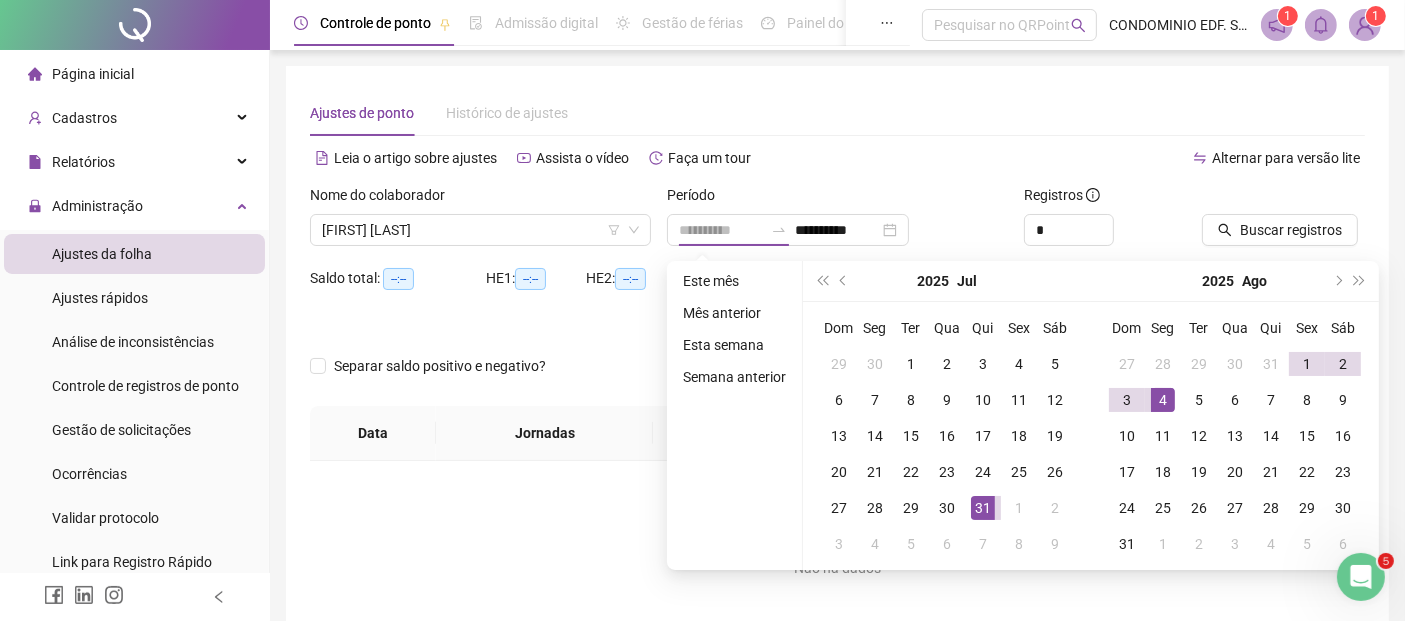click on "4" at bounding box center (1163, 400) 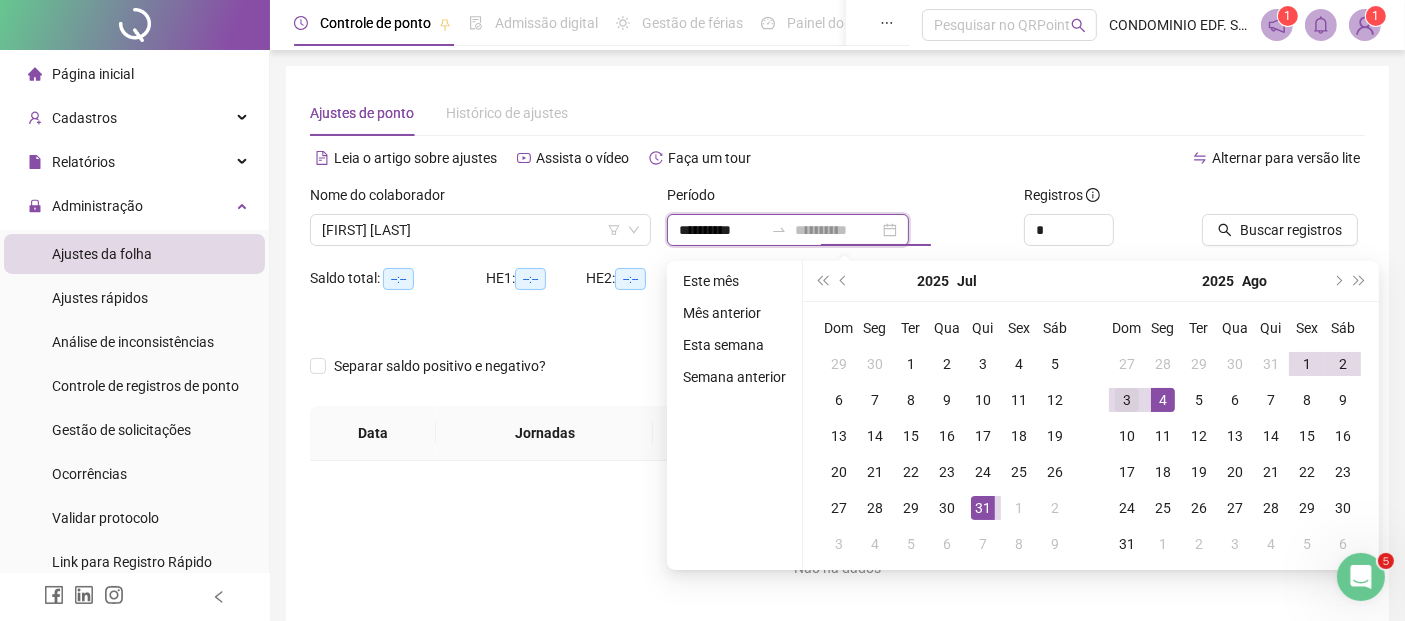 type on "**********" 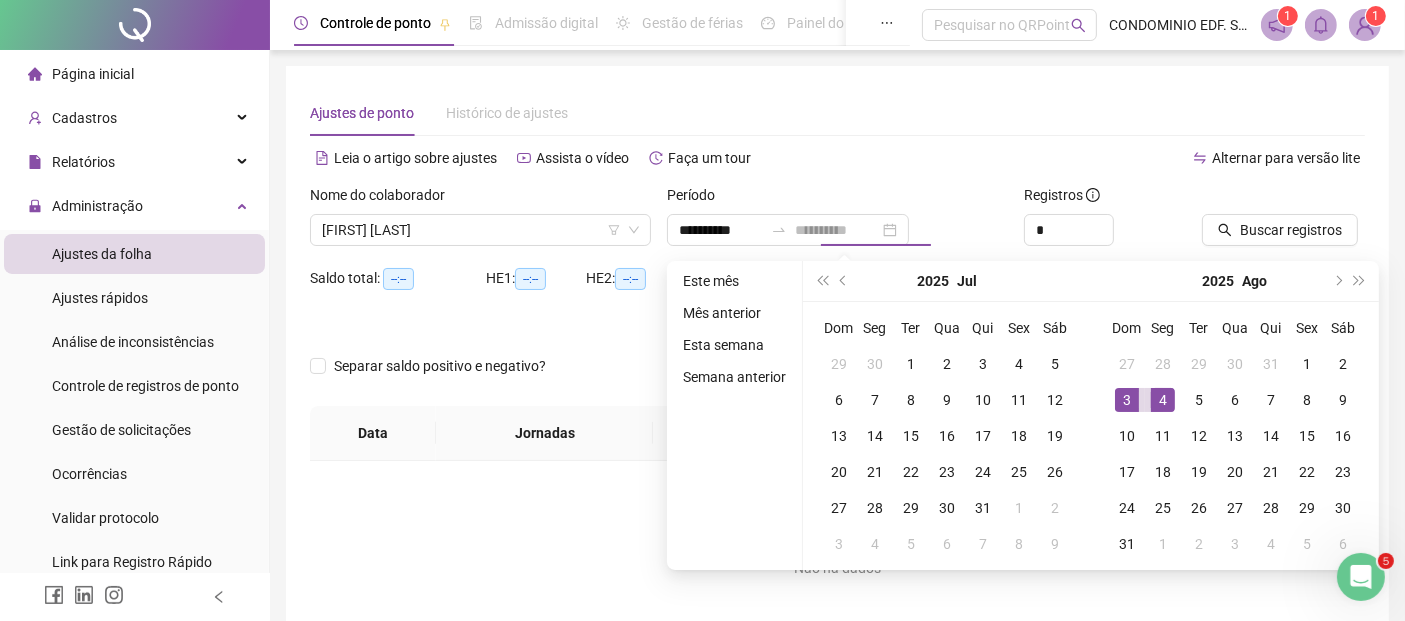 click on "3" at bounding box center [1127, 400] 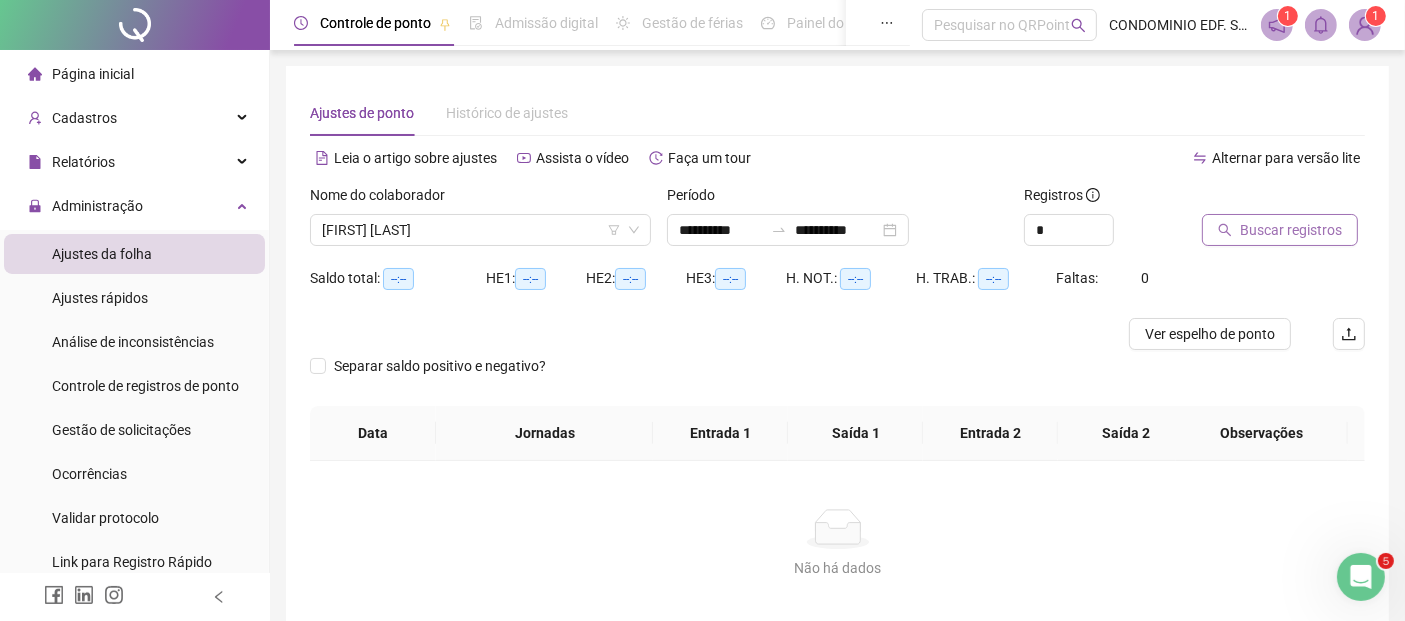 click on "Buscar registros" at bounding box center [1291, 230] 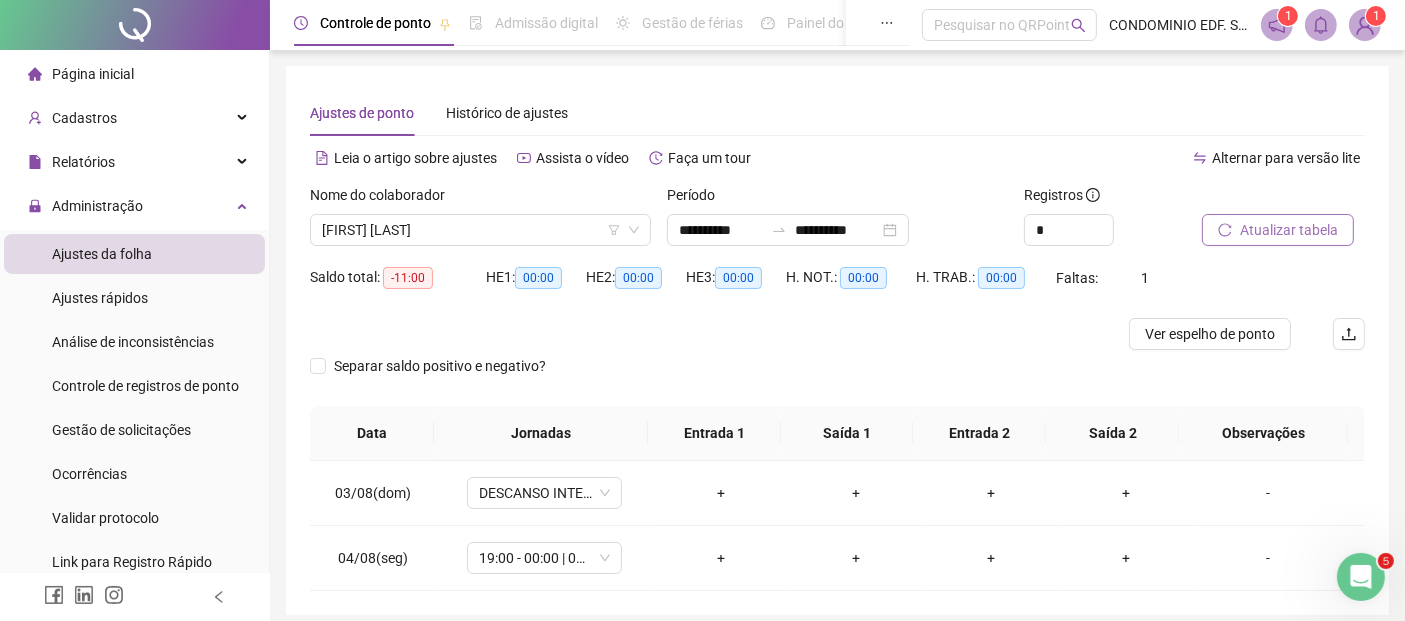 scroll, scrollTop: 78, scrollLeft: 0, axis: vertical 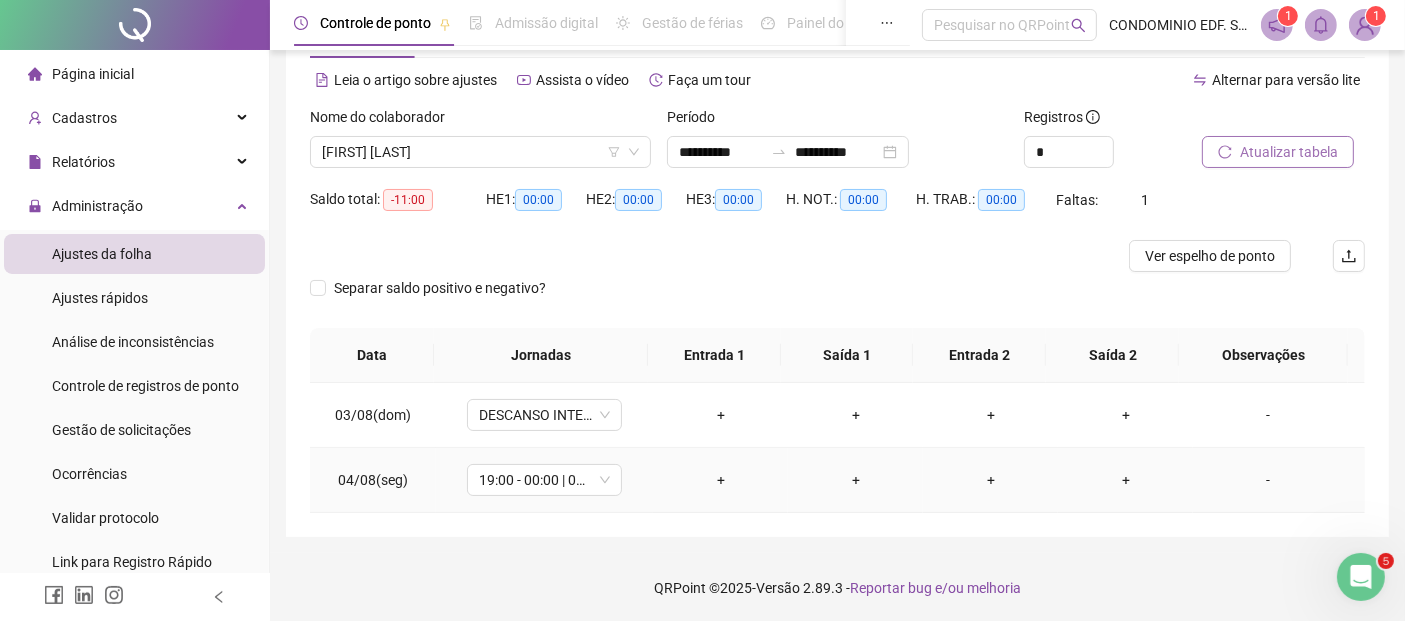 click on "-" at bounding box center [1268, 480] 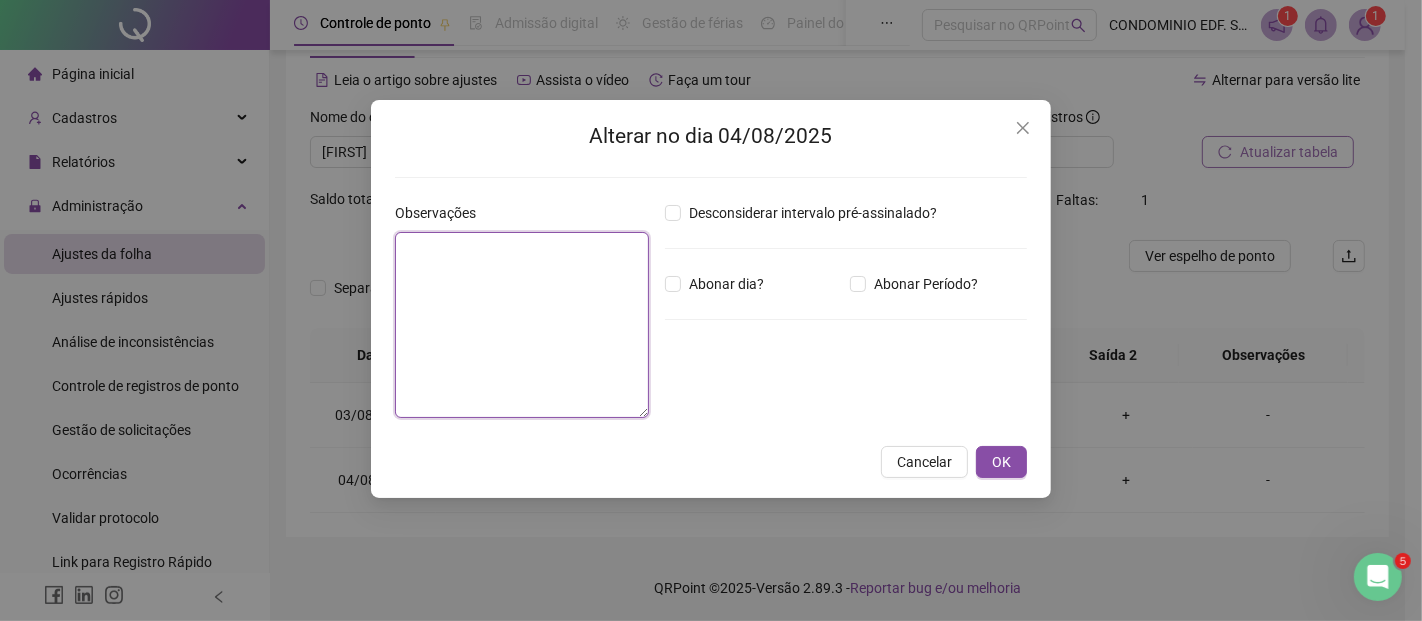click at bounding box center (522, 325) 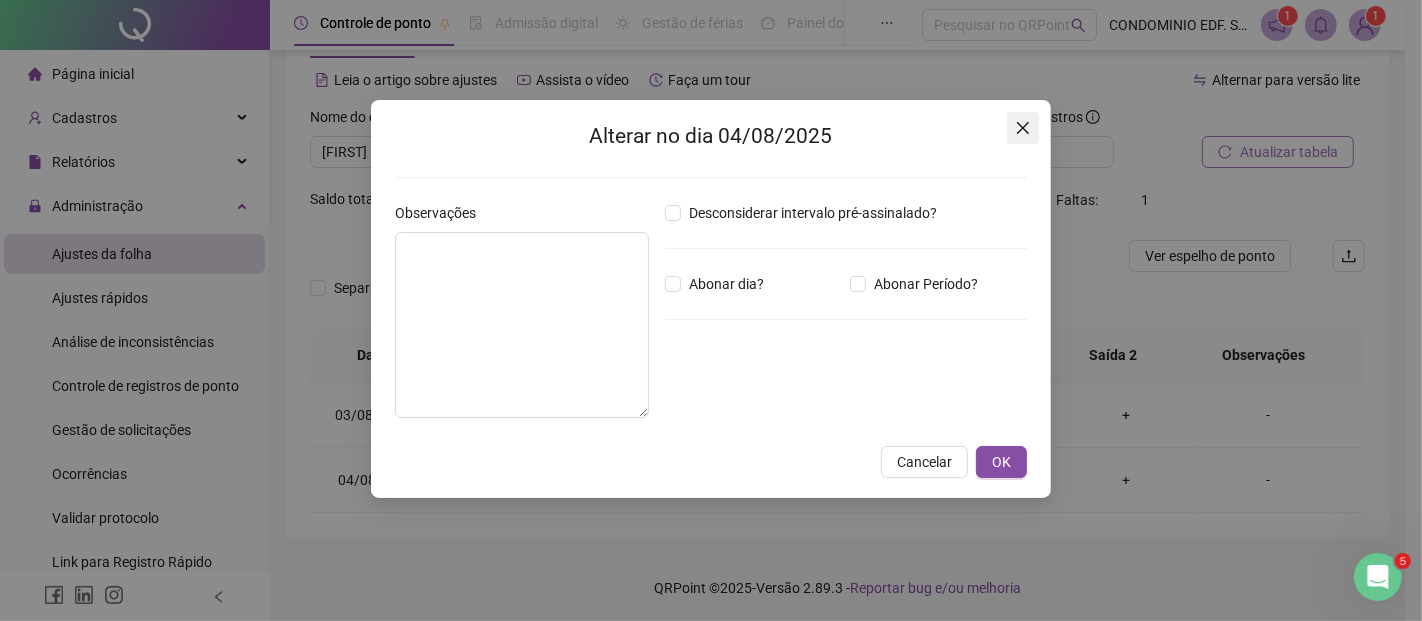 click 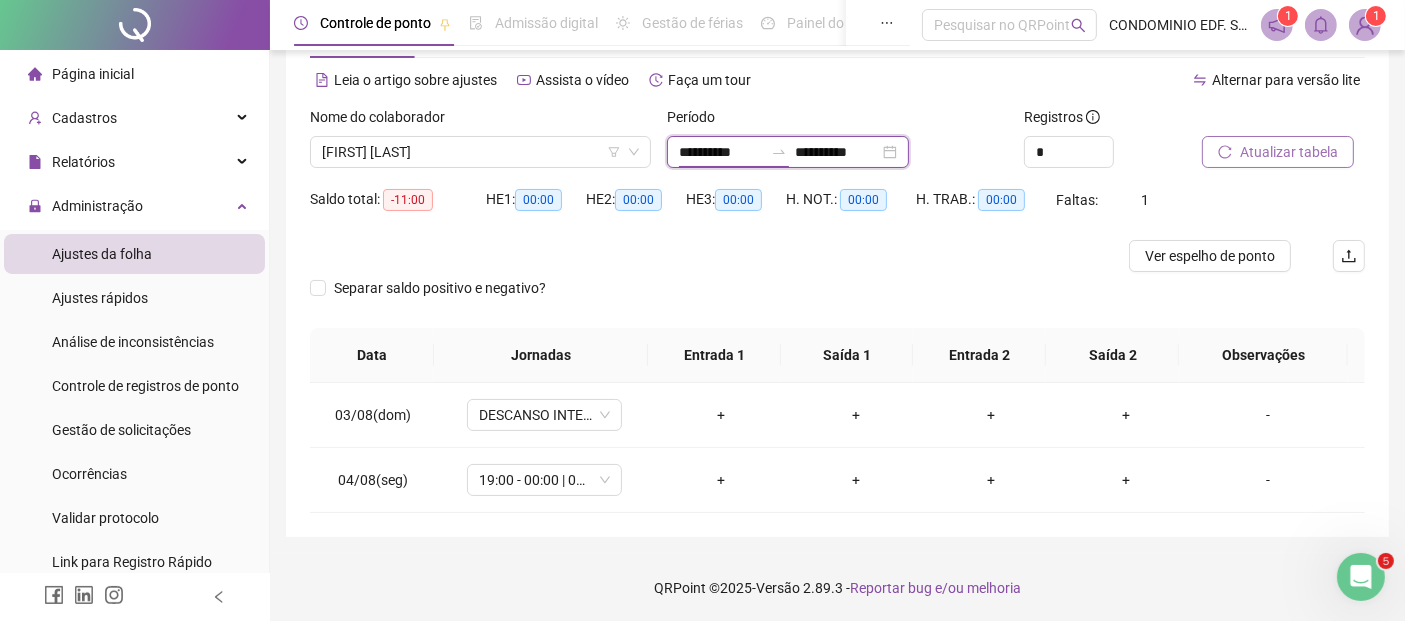 click on "**********" at bounding box center (721, 152) 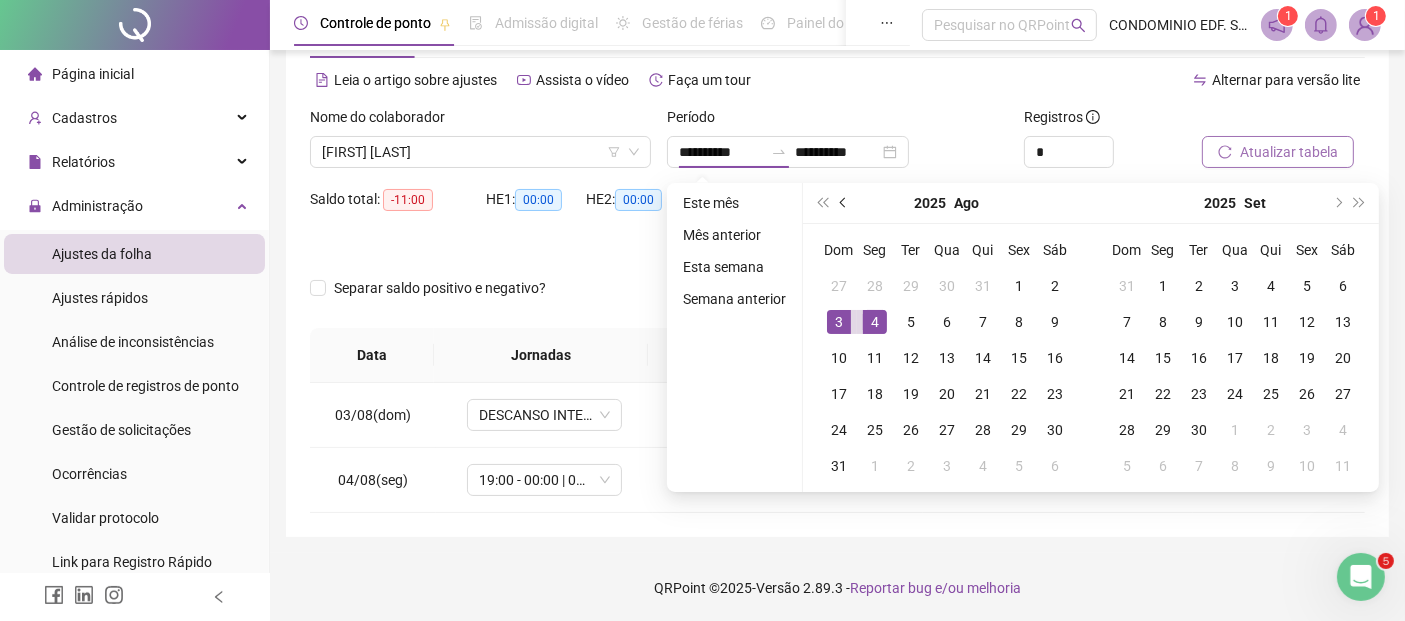 click at bounding box center (845, 203) 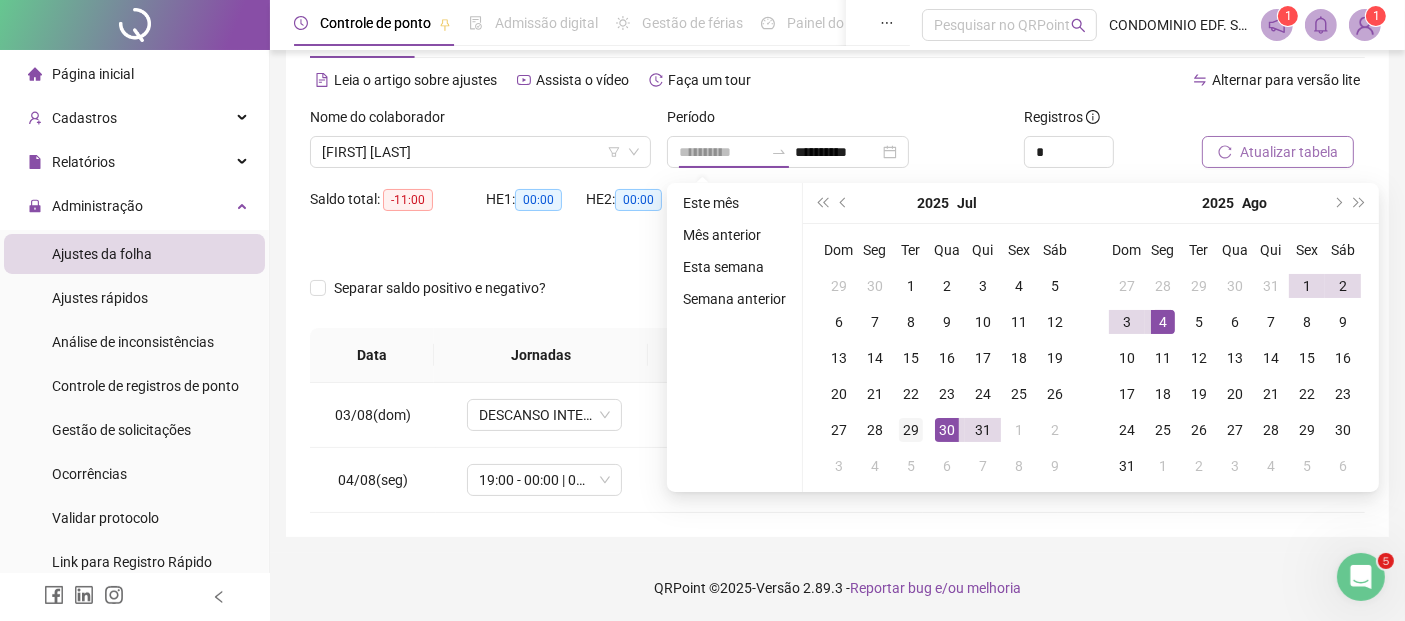 type on "**********" 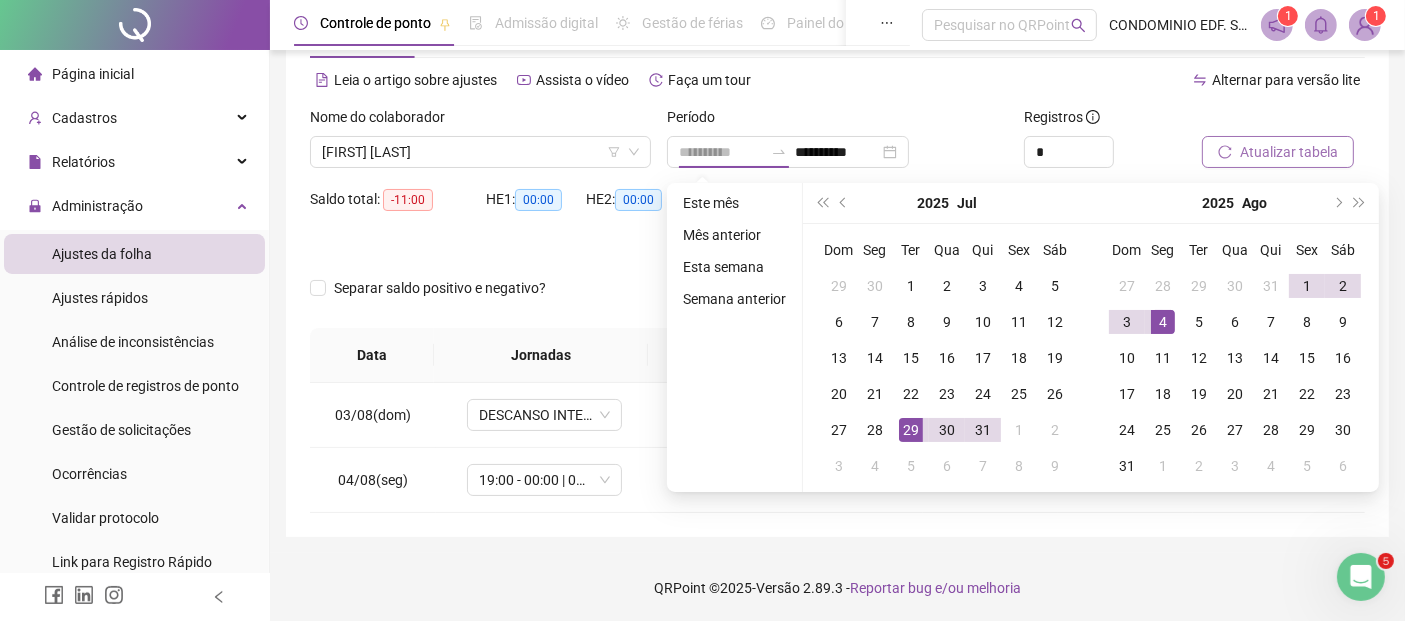 click on "29" at bounding box center [911, 430] 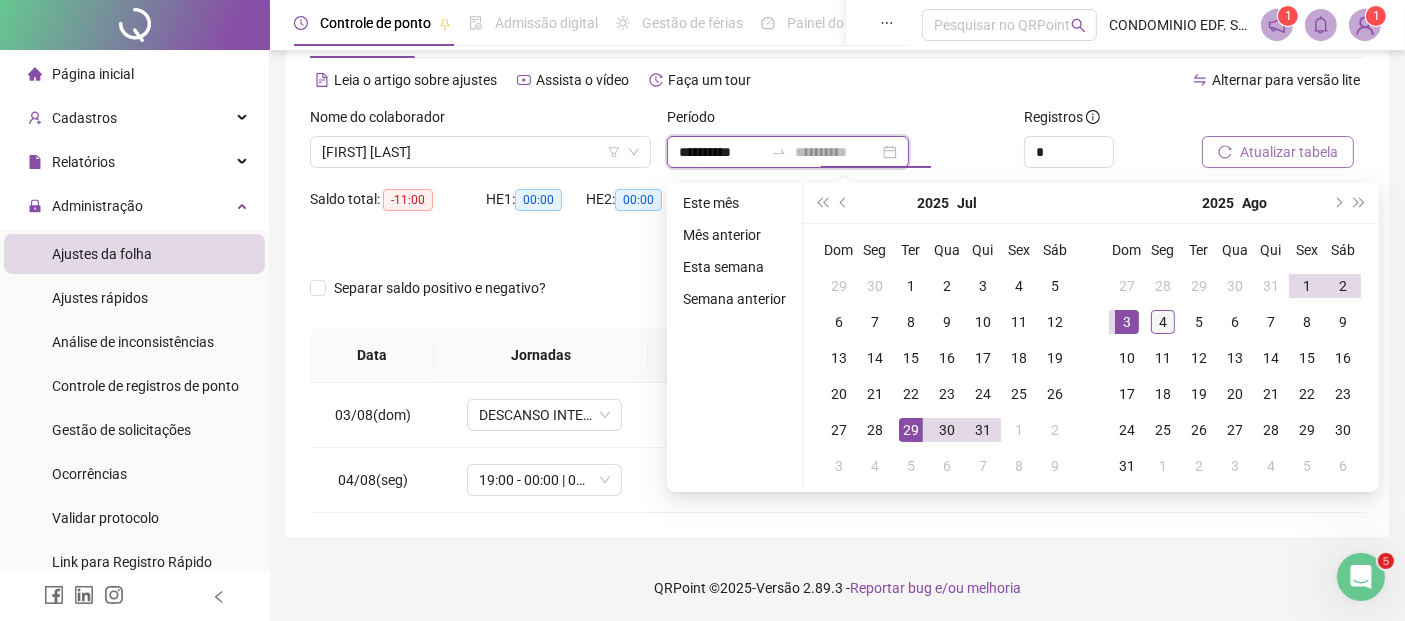 type on "**********" 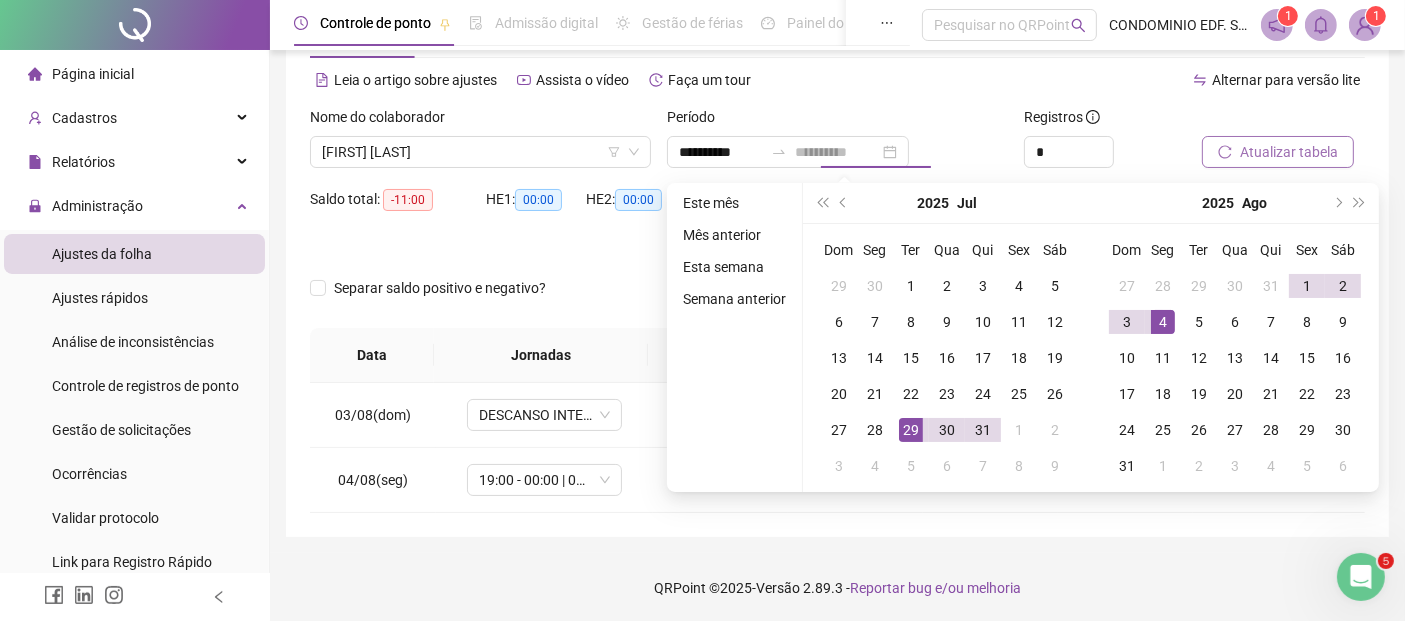 click on "4" at bounding box center (1163, 322) 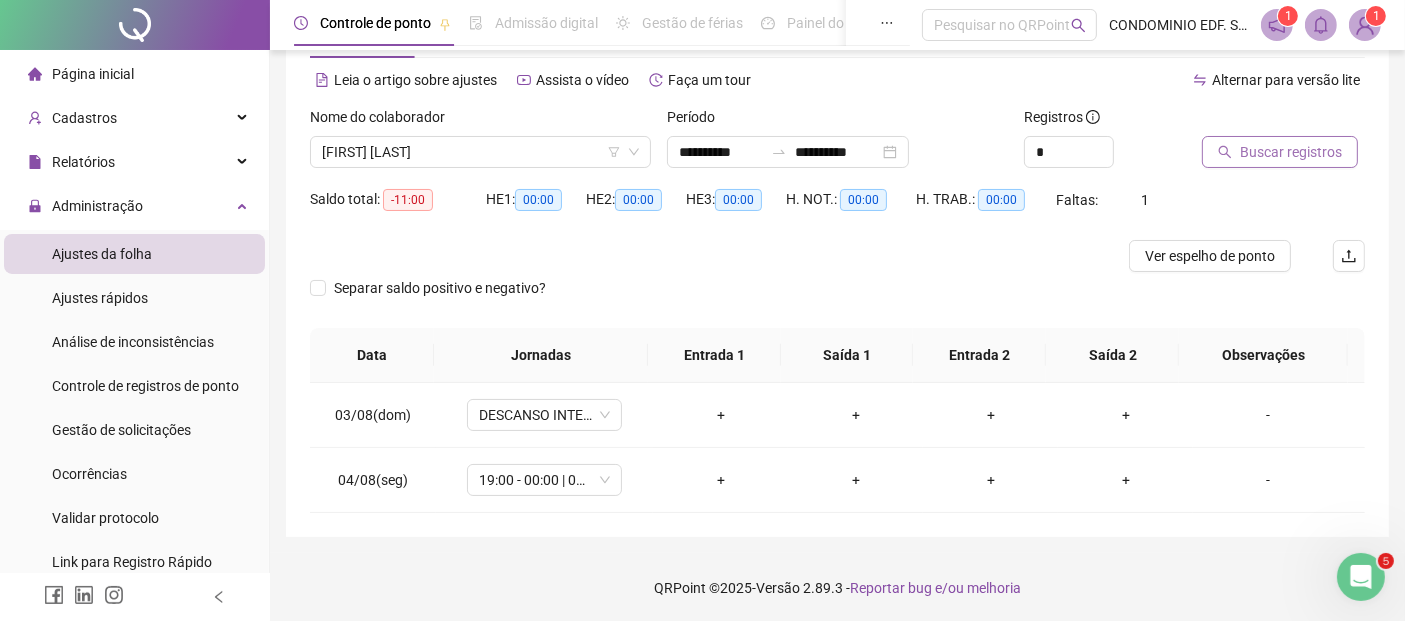click on "Buscar registros" at bounding box center [1291, 152] 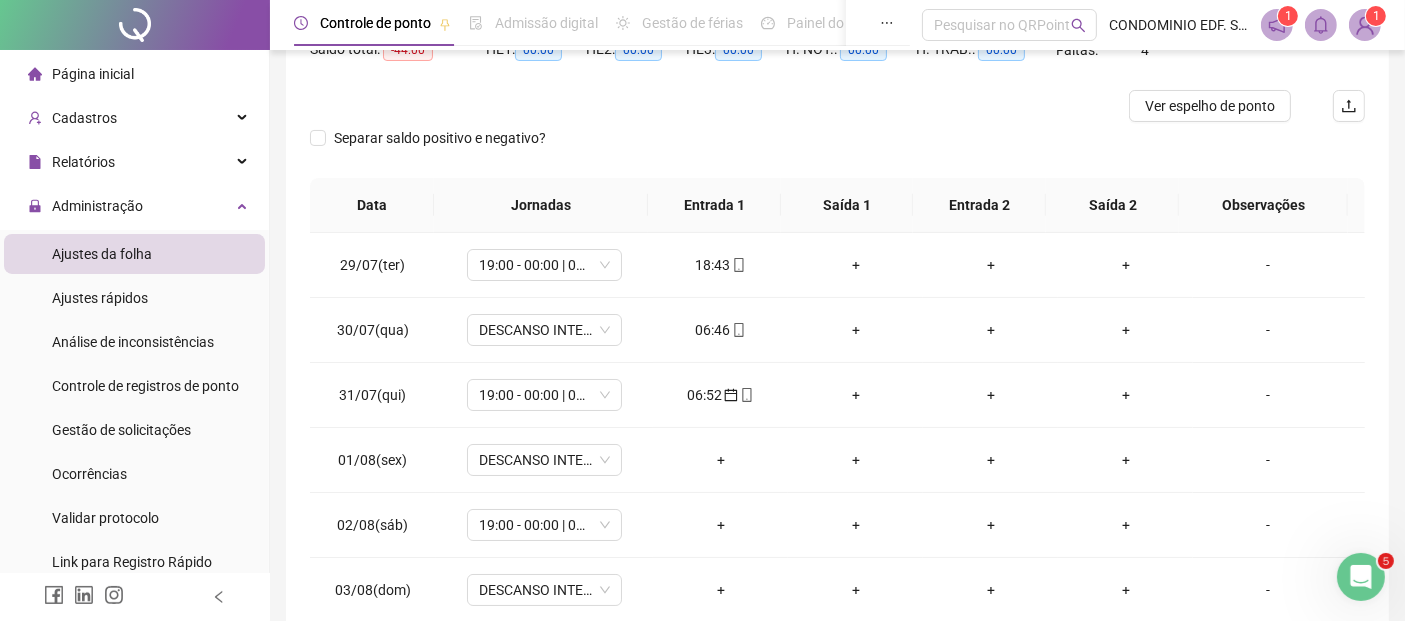 scroll, scrollTop: 246, scrollLeft: 0, axis: vertical 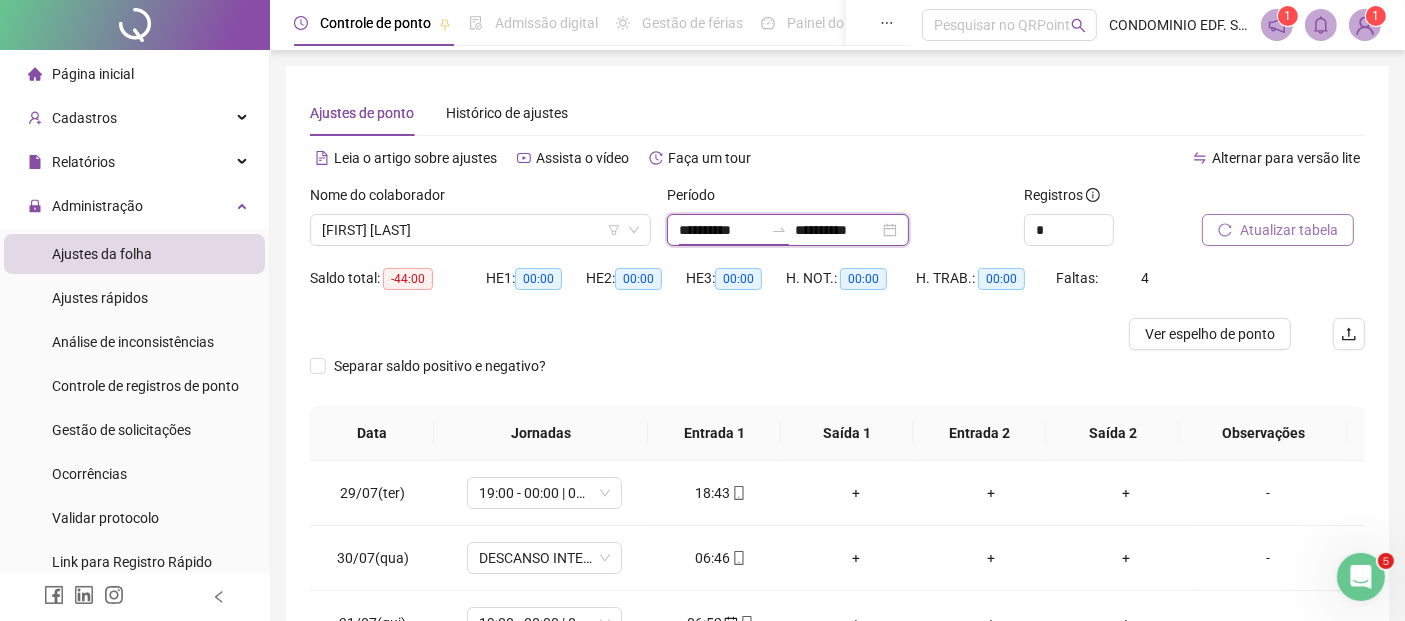 click on "**********" at bounding box center (721, 230) 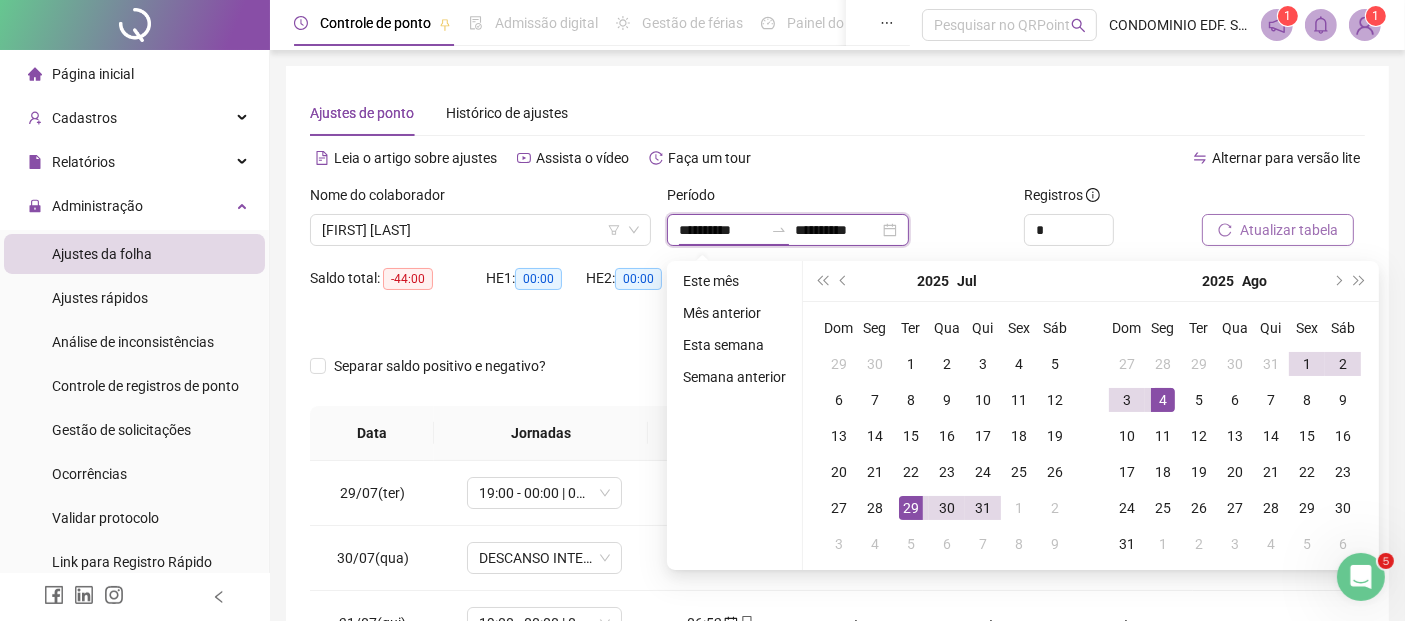 type on "**********" 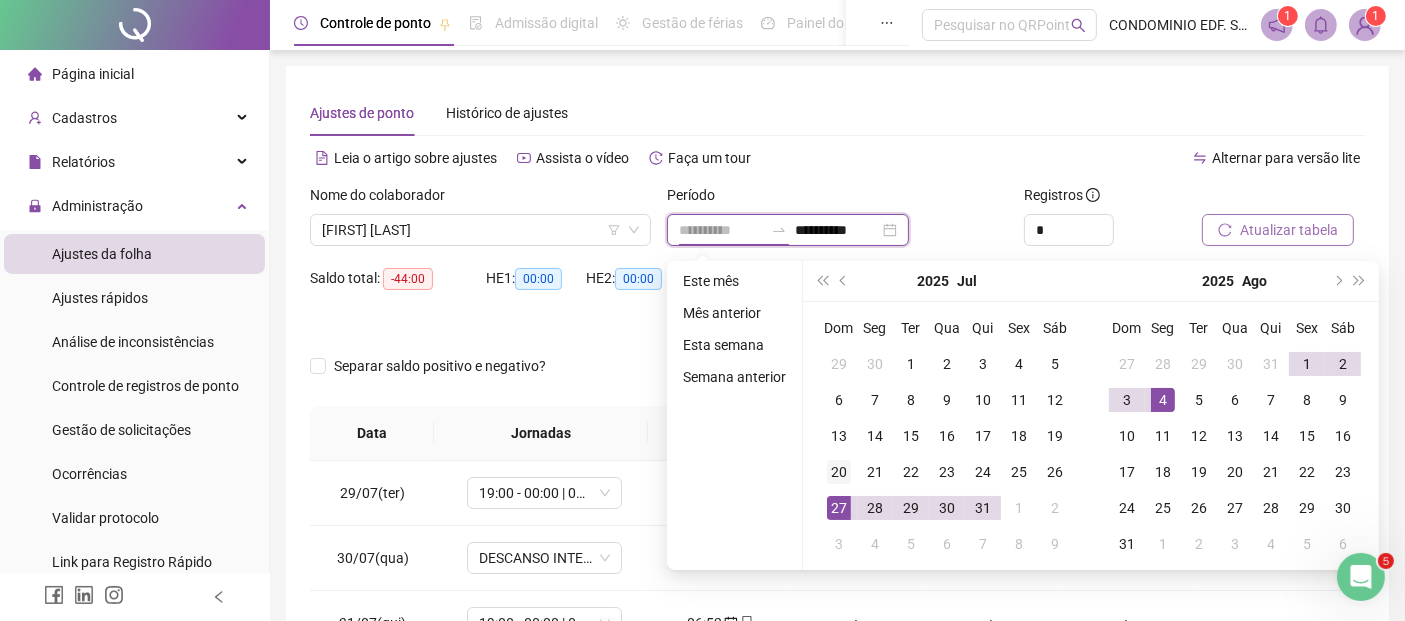 type on "**********" 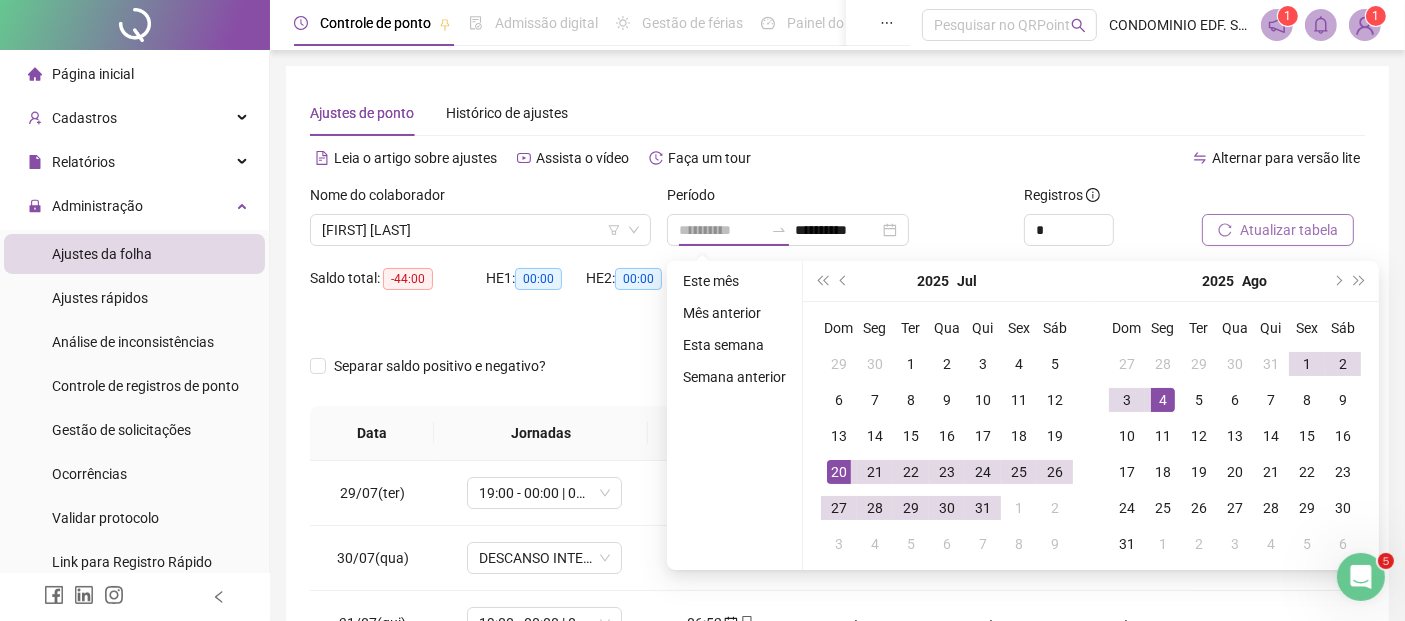 click on "20" at bounding box center (839, 472) 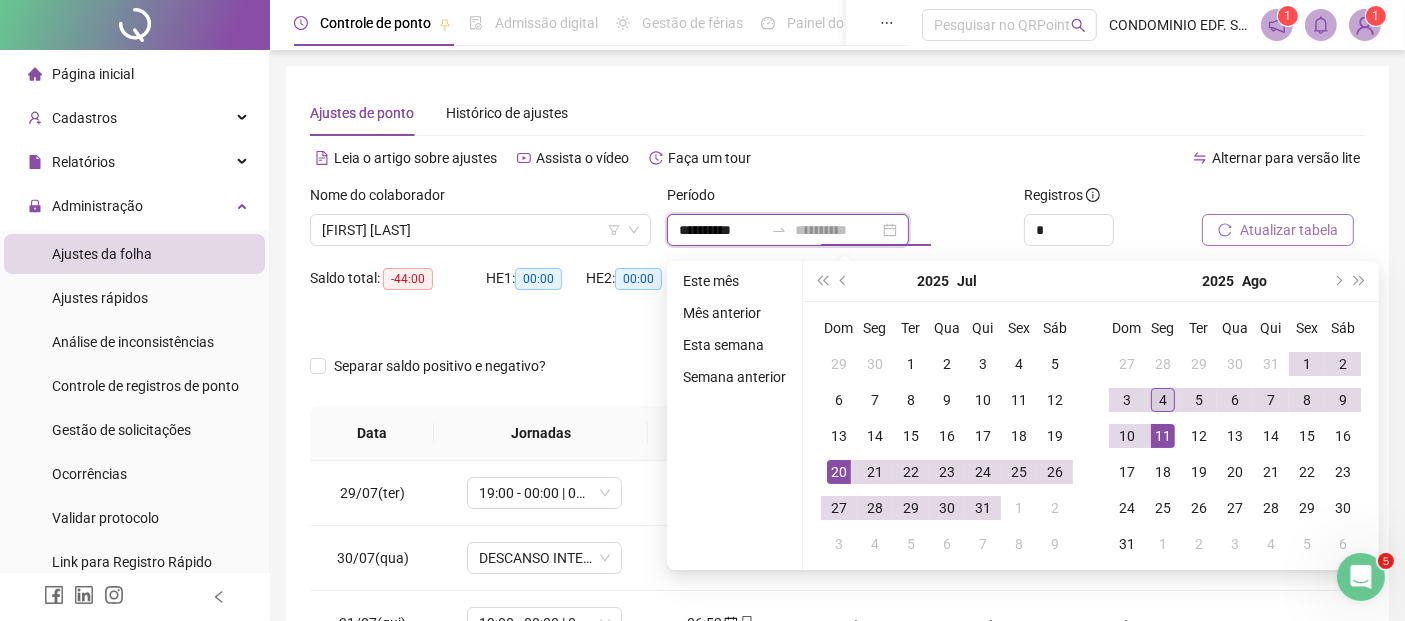 type on "**********" 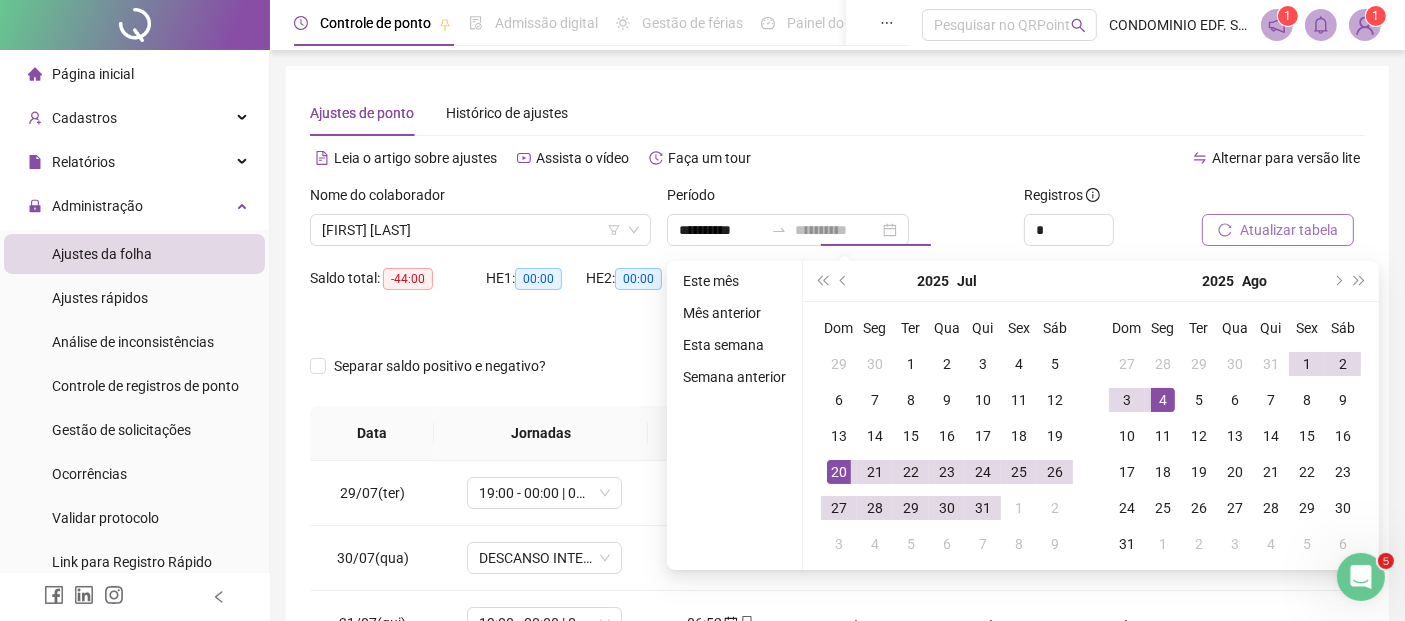 click on "4" at bounding box center [1163, 400] 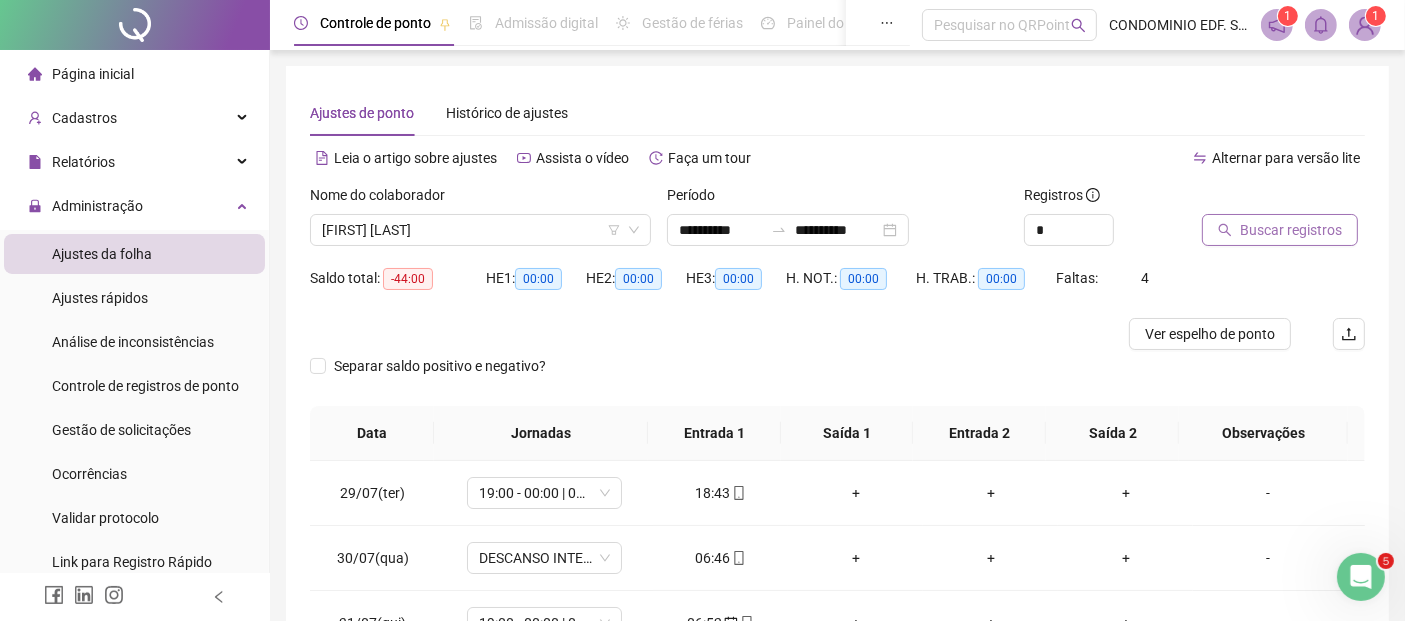 click on "Buscar registros" at bounding box center (1291, 230) 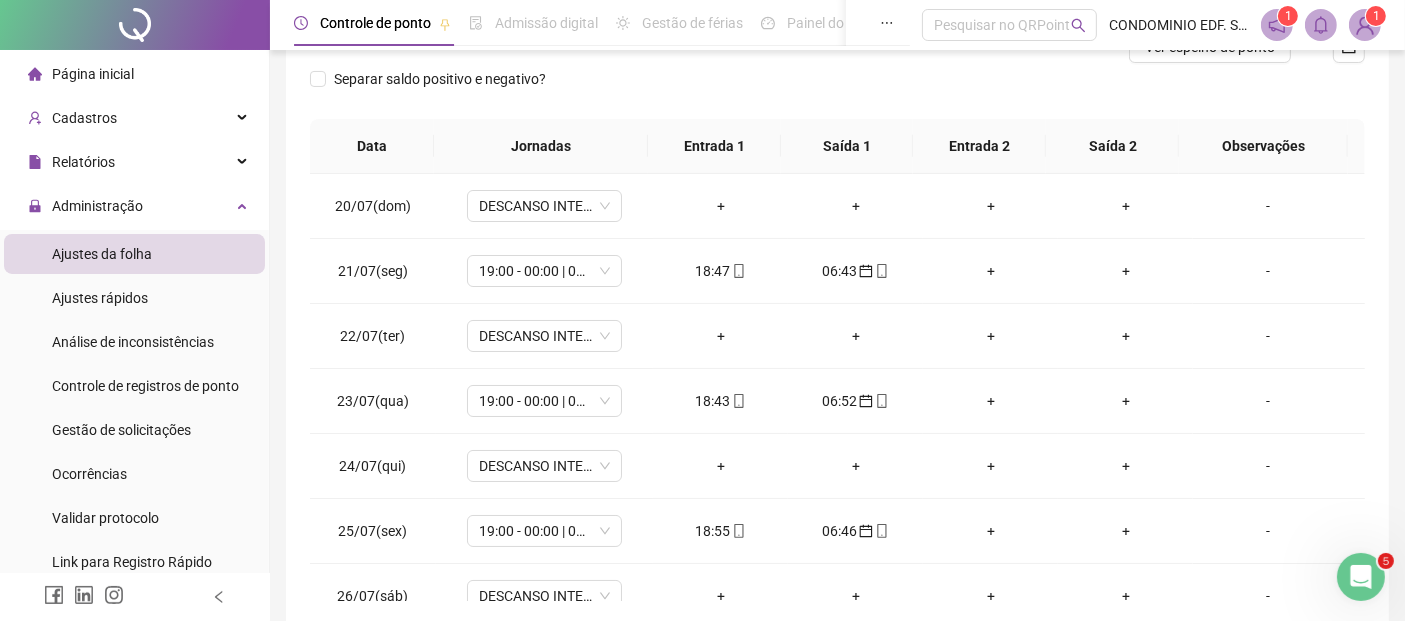 scroll, scrollTop: 333, scrollLeft: 0, axis: vertical 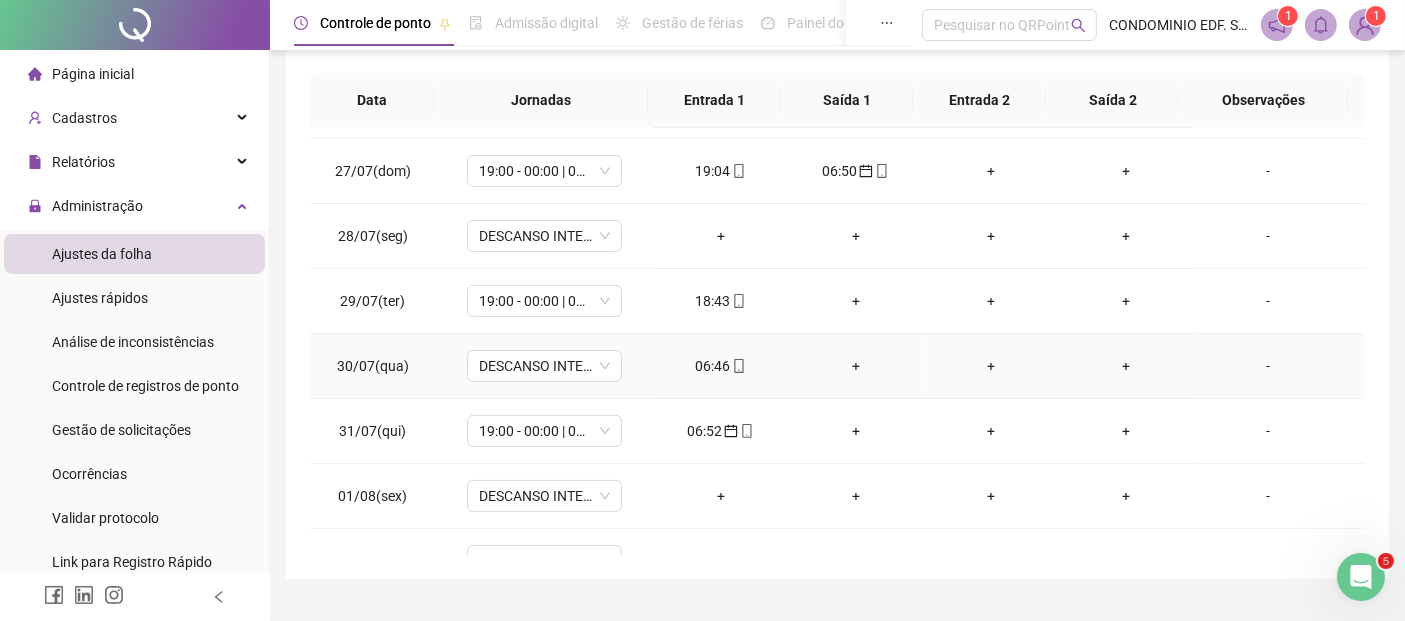 click on "06:46" at bounding box center [720, 366] 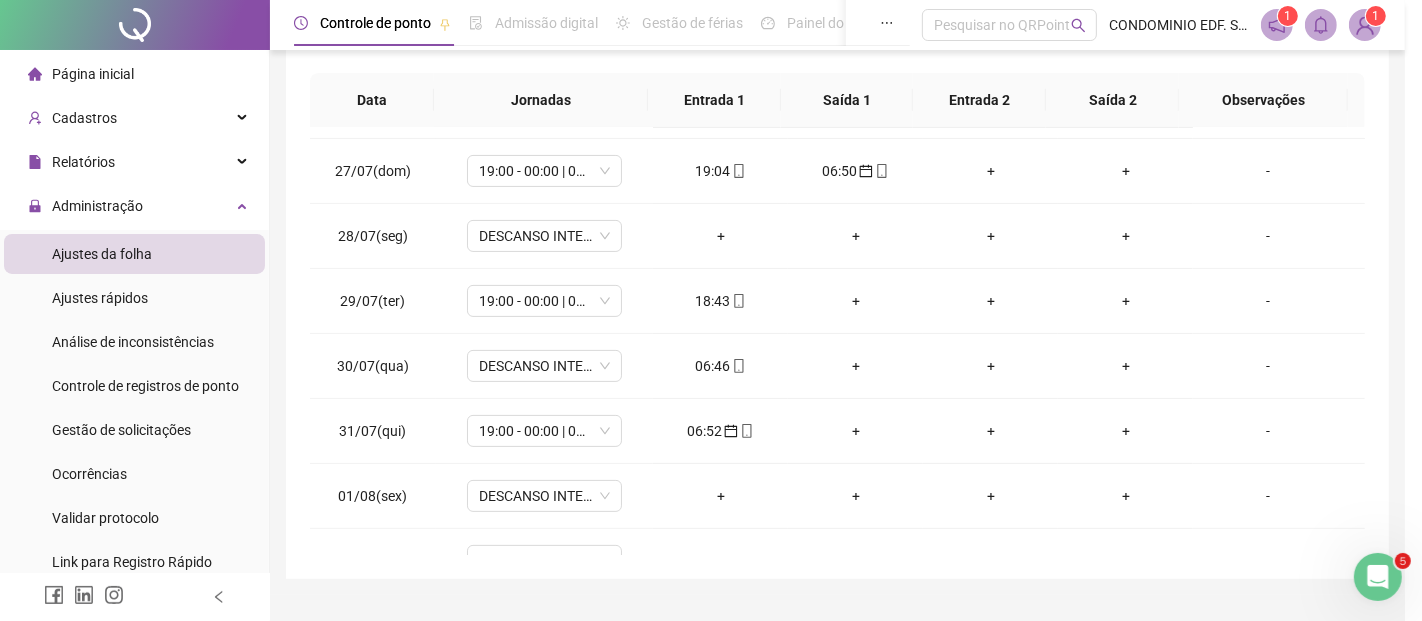 type on "**********" 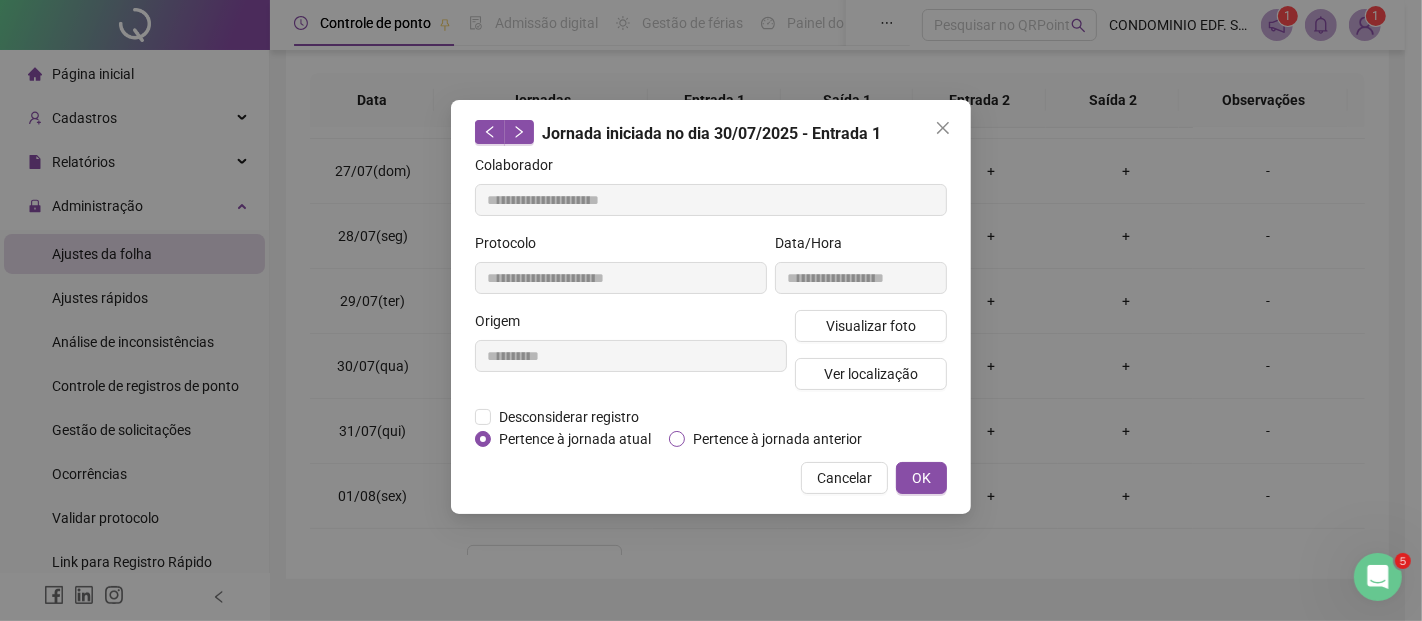 click on "Pertence à jornada anterior" at bounding box center (777, 439) 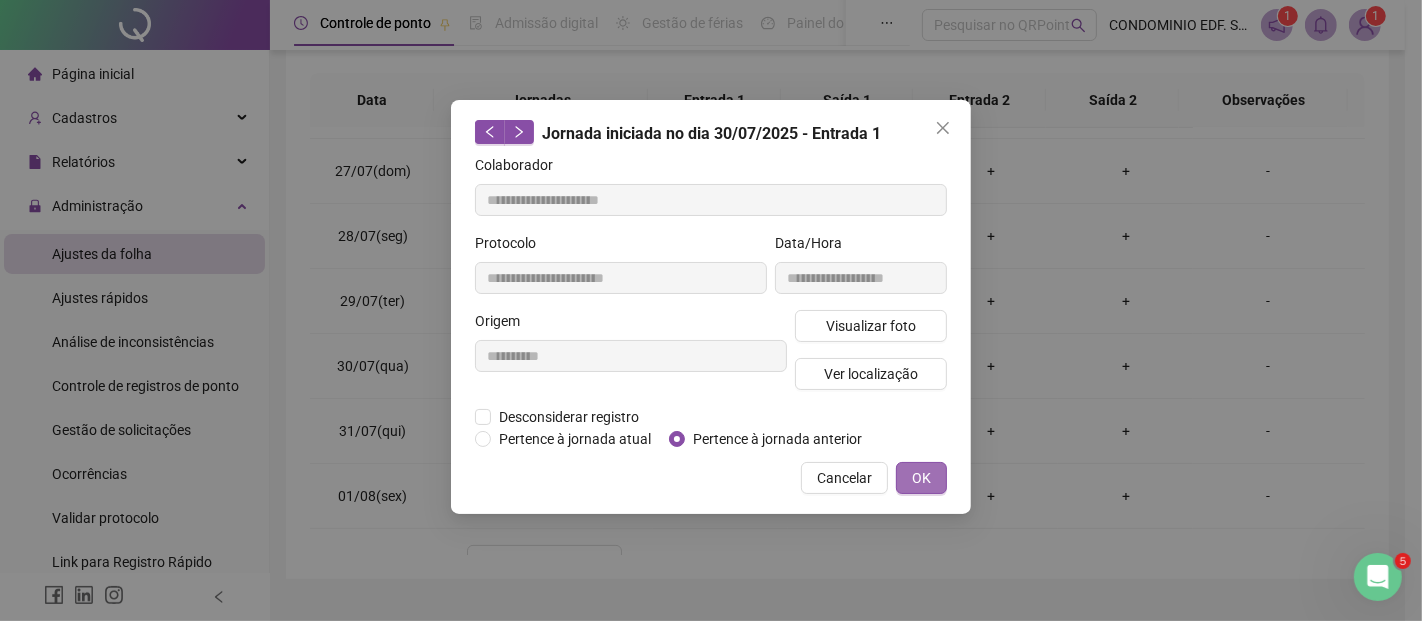 click on "OK" at bounding box center (921, 478) 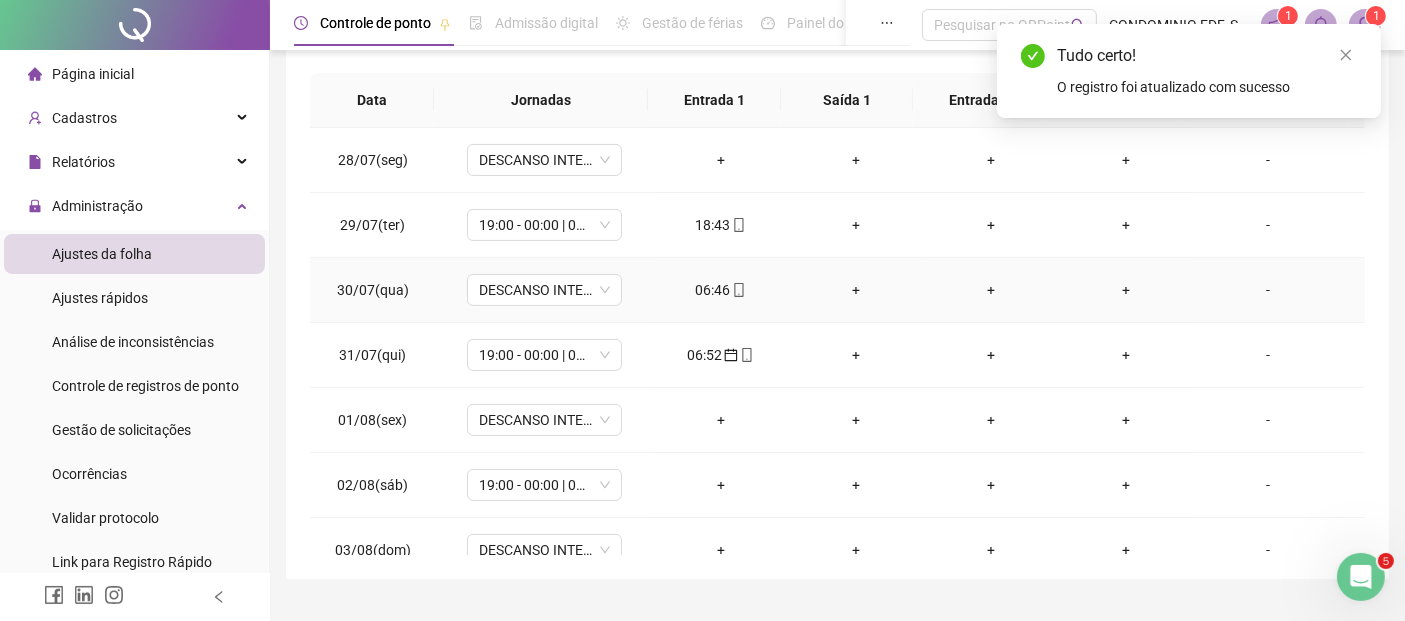 scroll, scrollTop: 555, scrollLeft: 0, axis: vertical 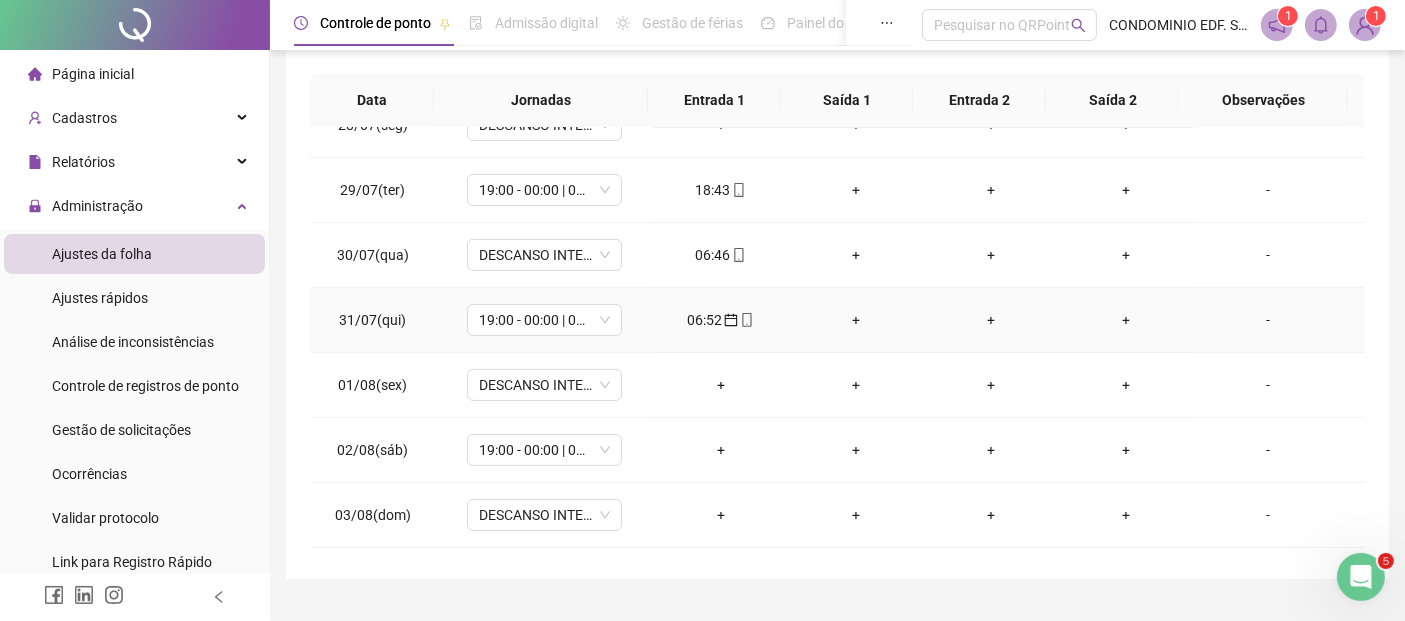 click on "+" at bounding box center (990, 320) 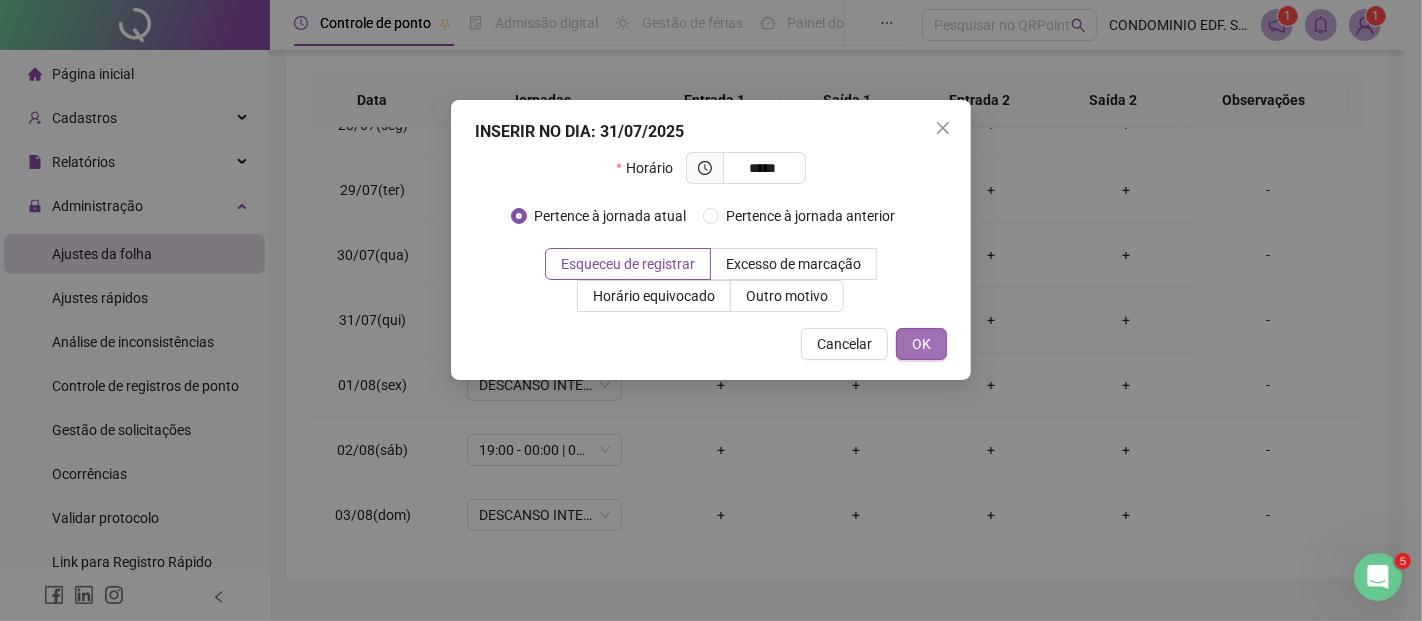 type on "*****" 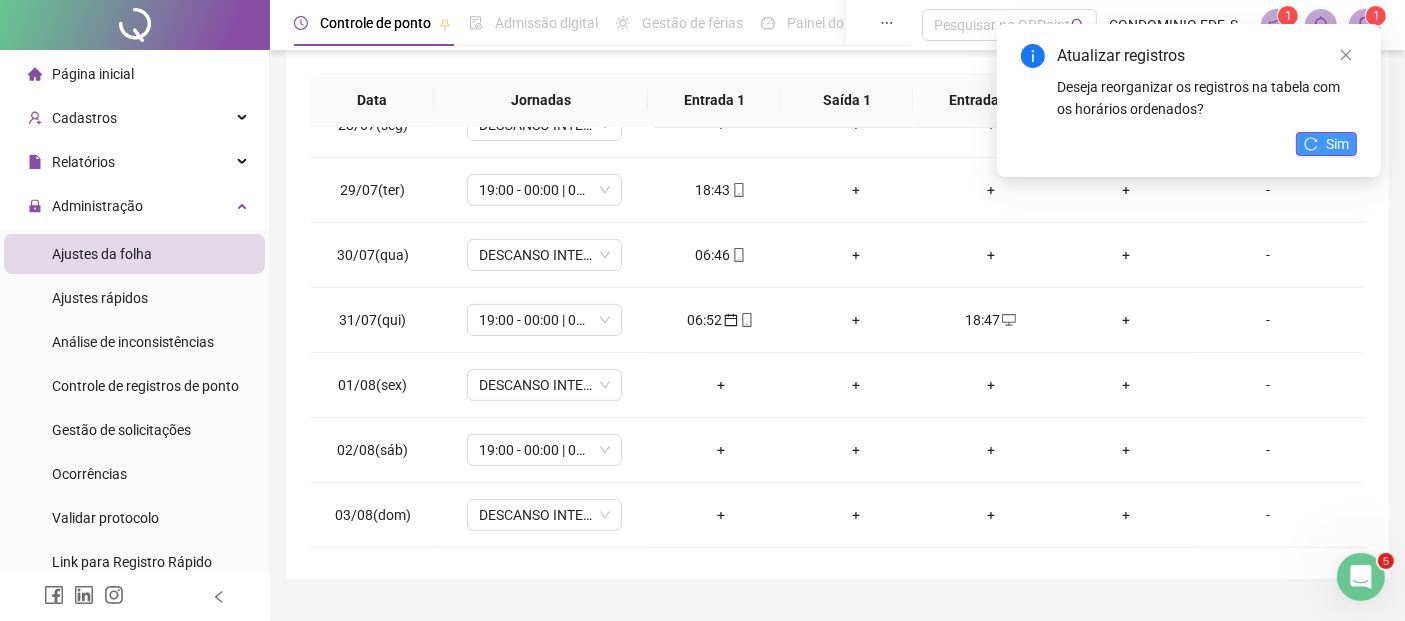 click on "Sim" at bounding box center [1337, 144] 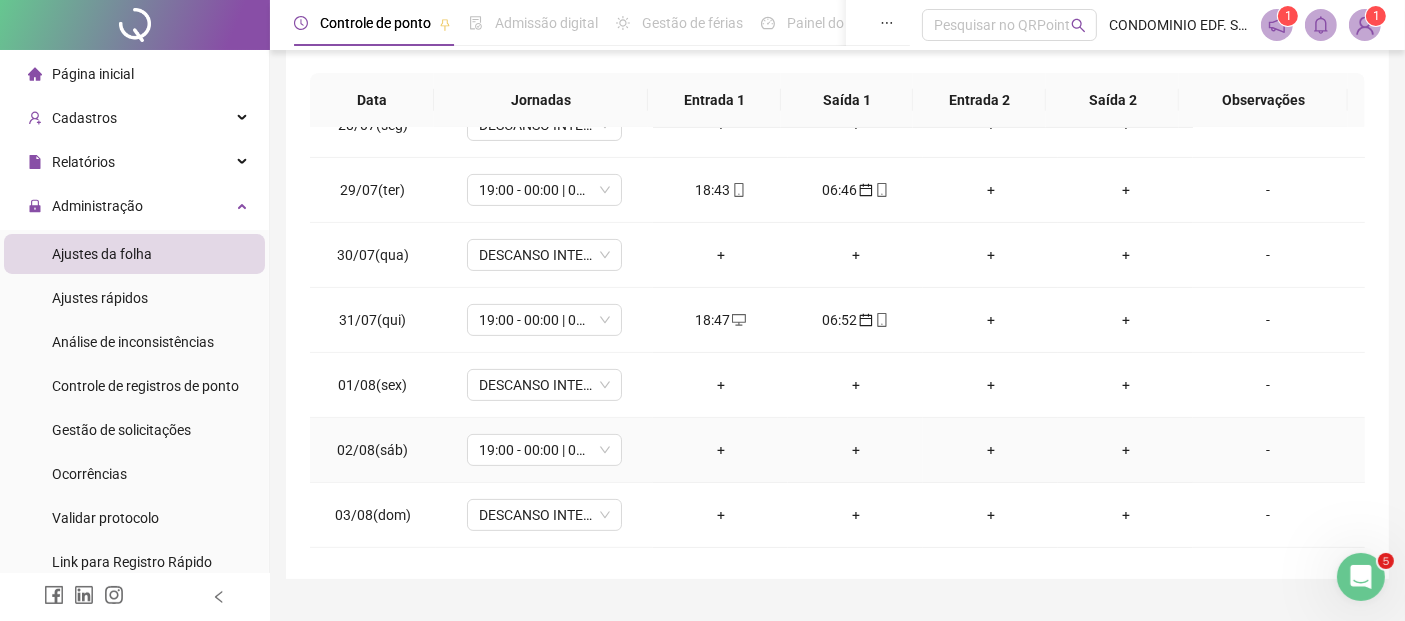 click on "-" at bounding box center [1268, 450] 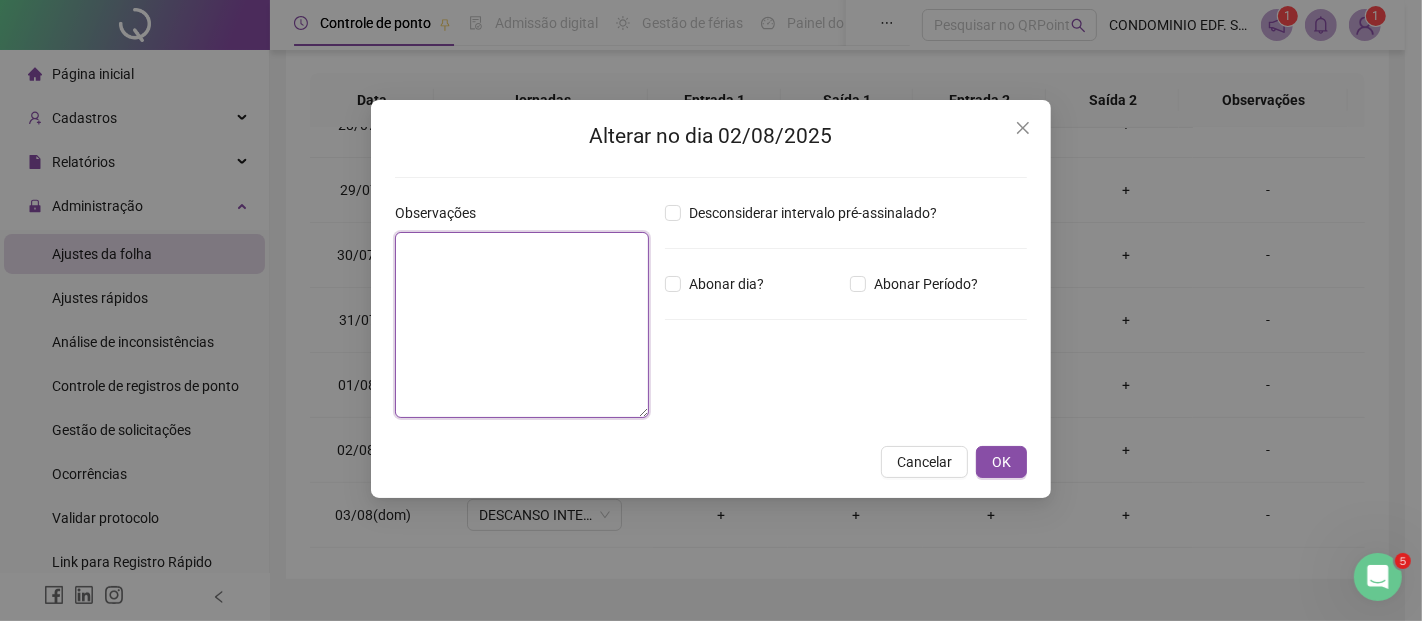 click at bounding box center (522, 325) 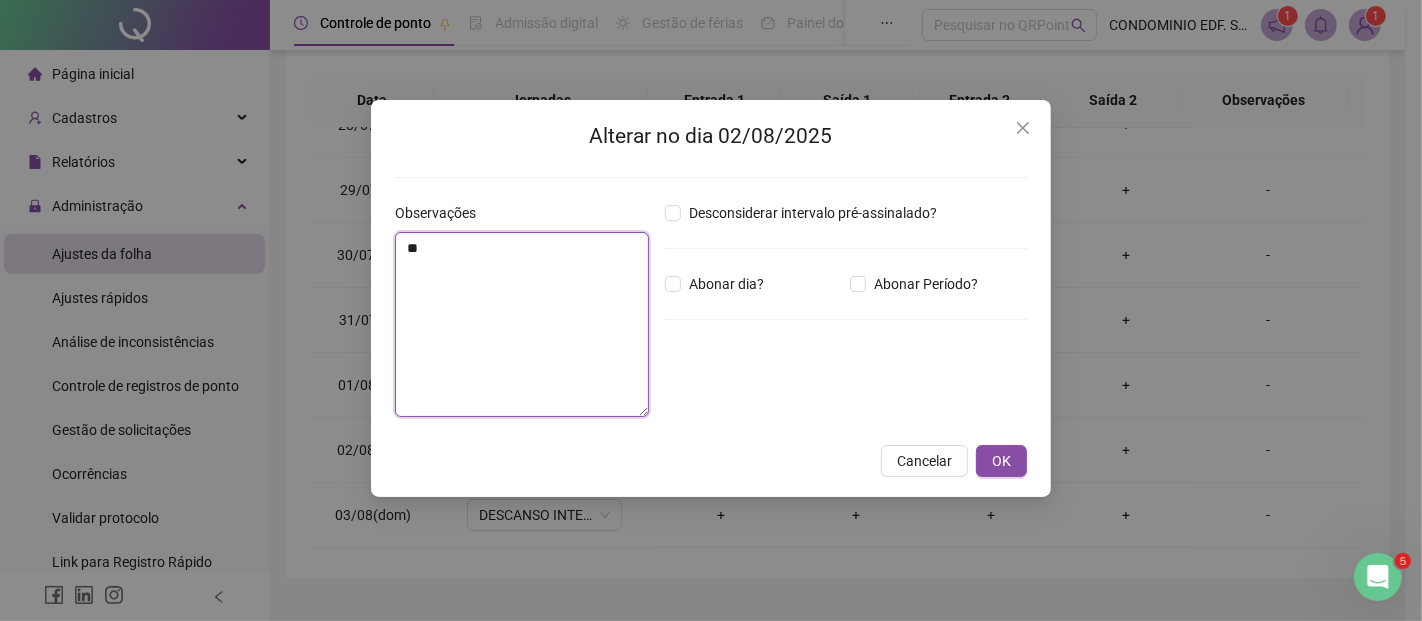 type on "*" 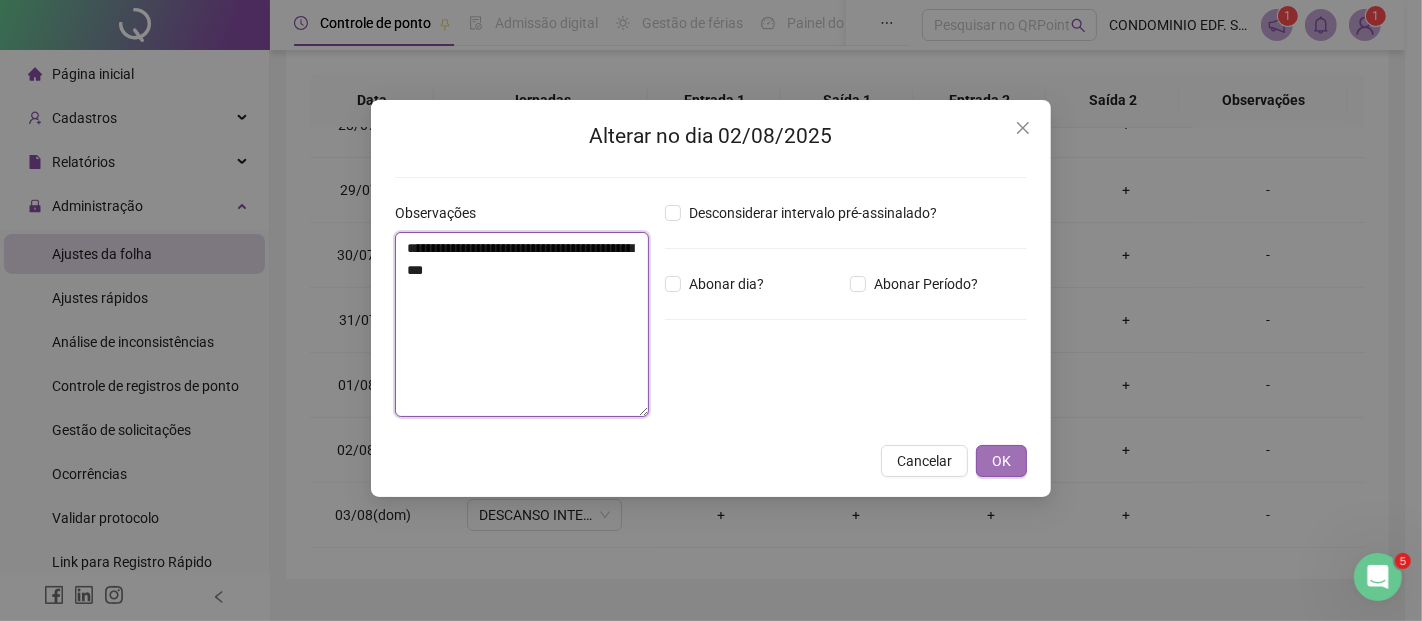type on "**********" 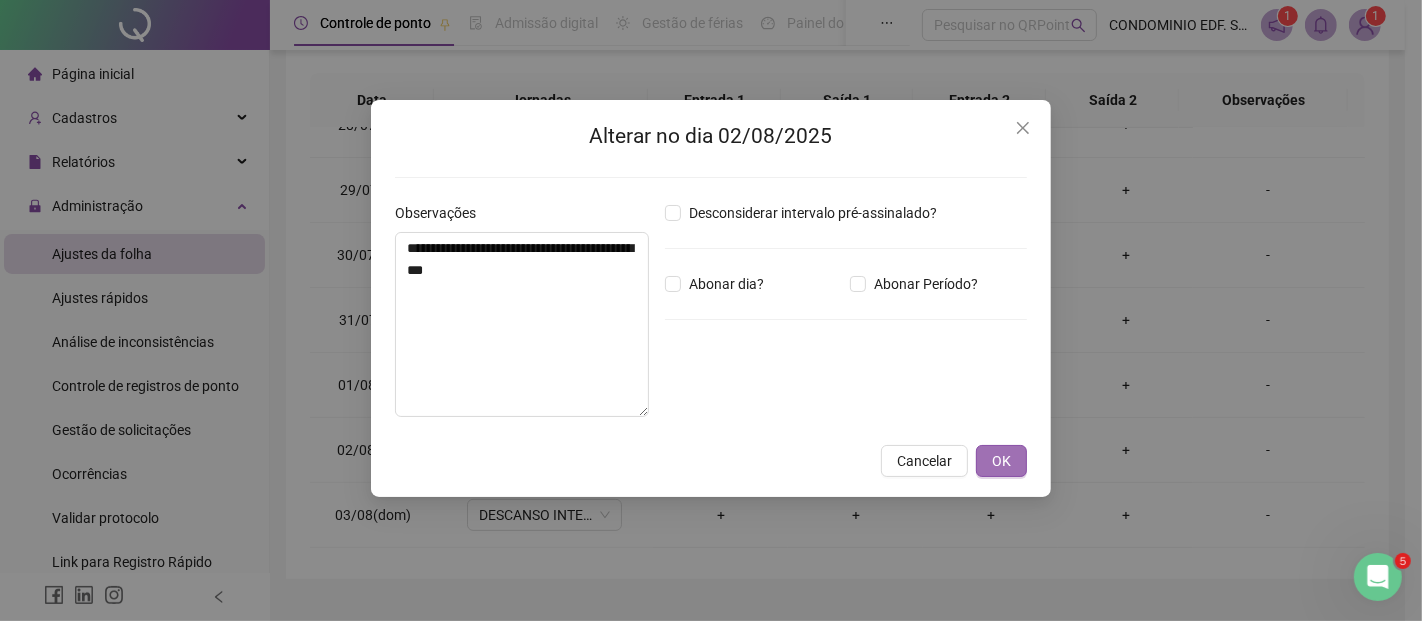 click on "OK" at bounding box center (1001, 461) 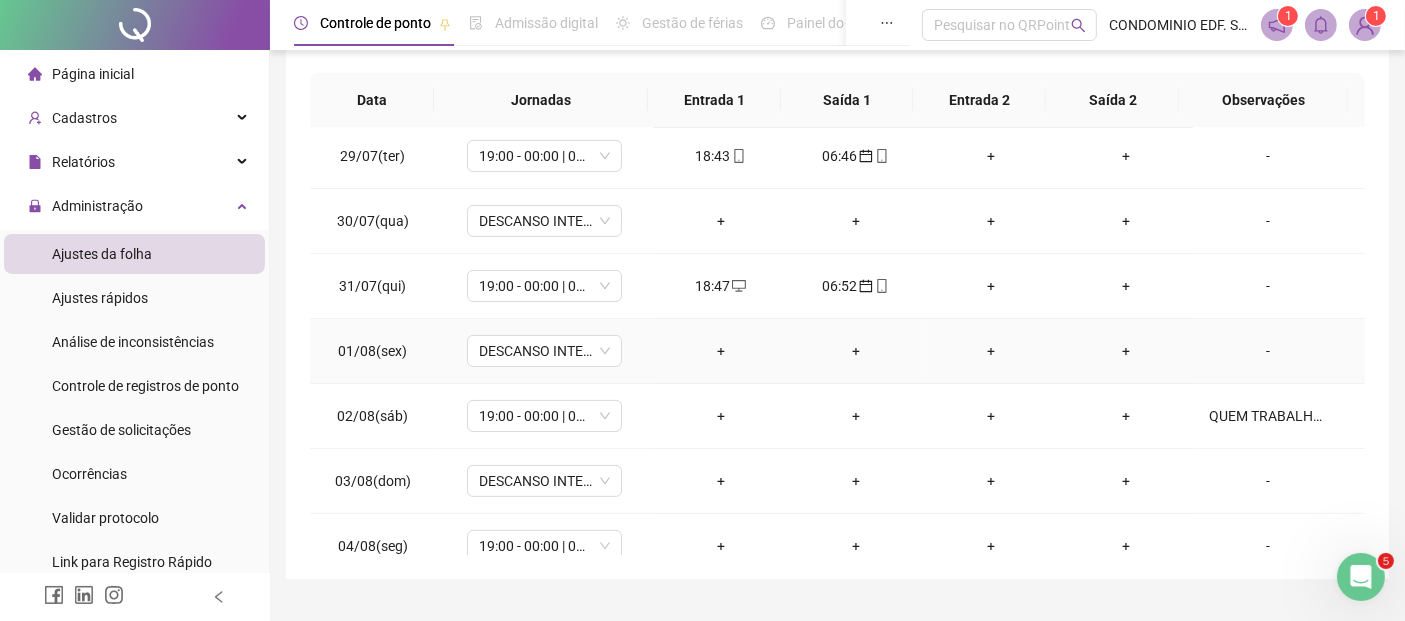 scroll, scrollTop: 608, scrollLeft: 0, axis: vertical 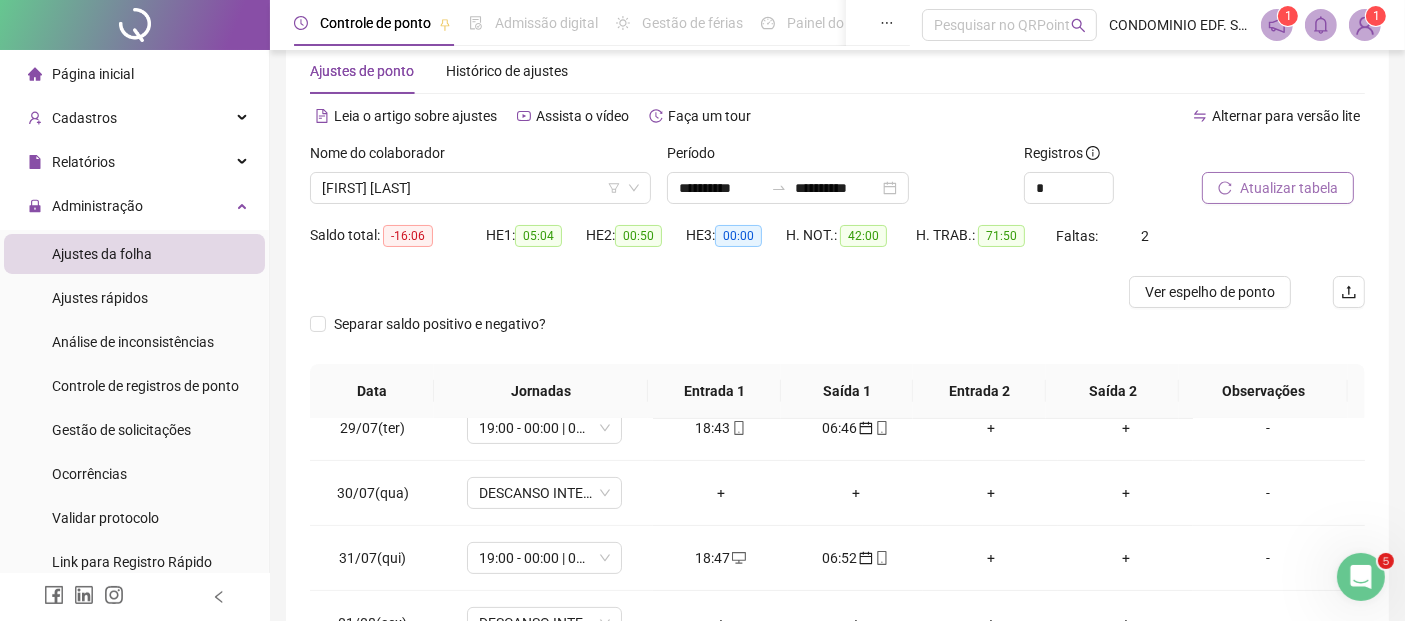 click on "Atualizar tabela" at bounding box center [1289, 188] 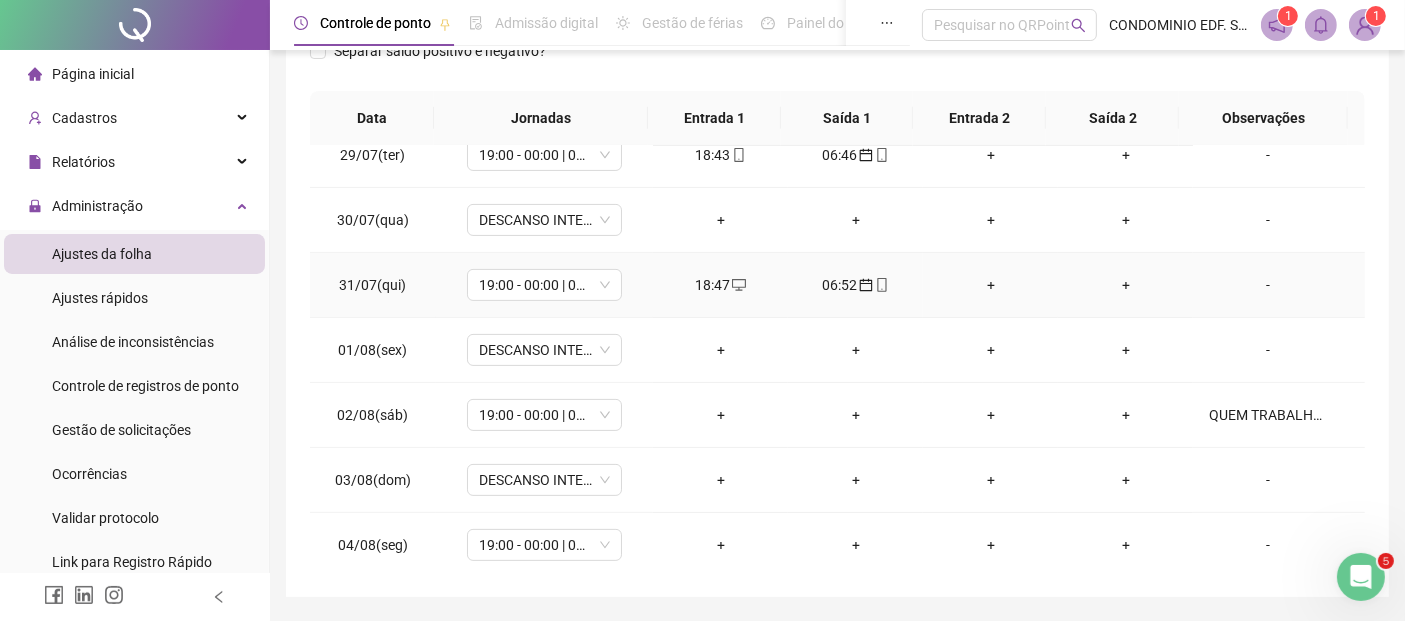 scroll, scrollTop: 376, scrollLeft: 0, axis: vertical 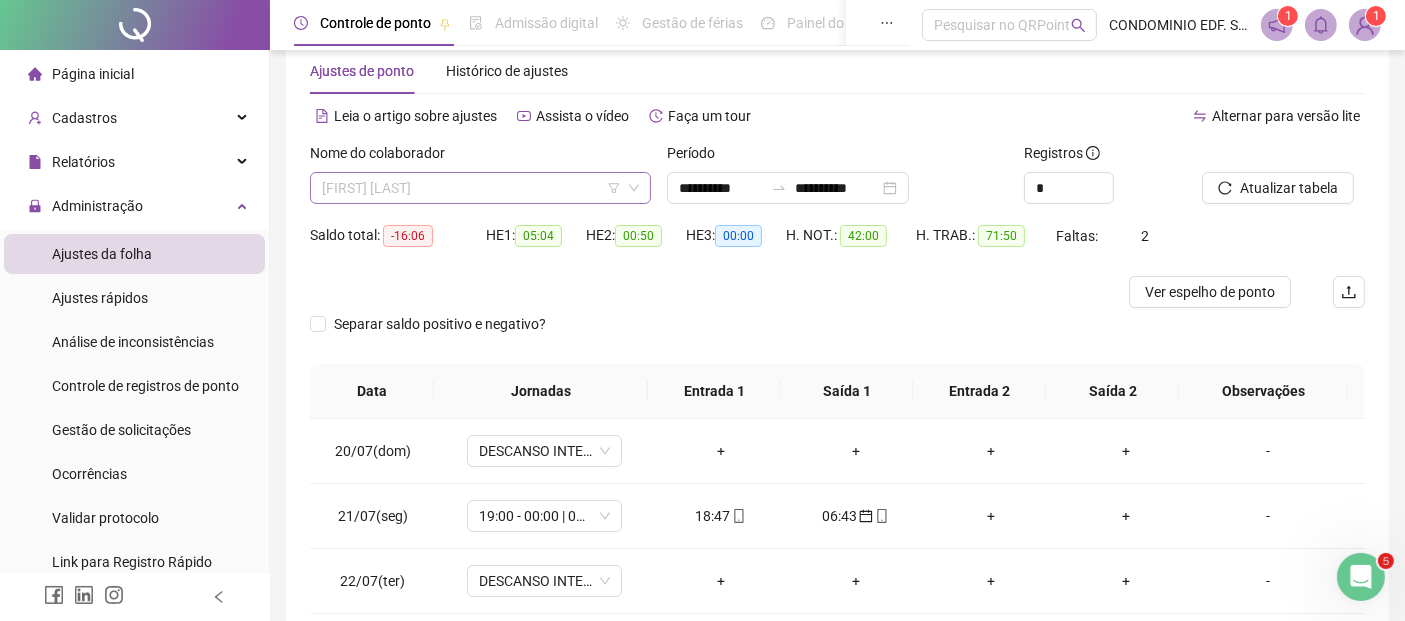 click on "[FIRST] [LAST]" at bounding box center [480, 188] 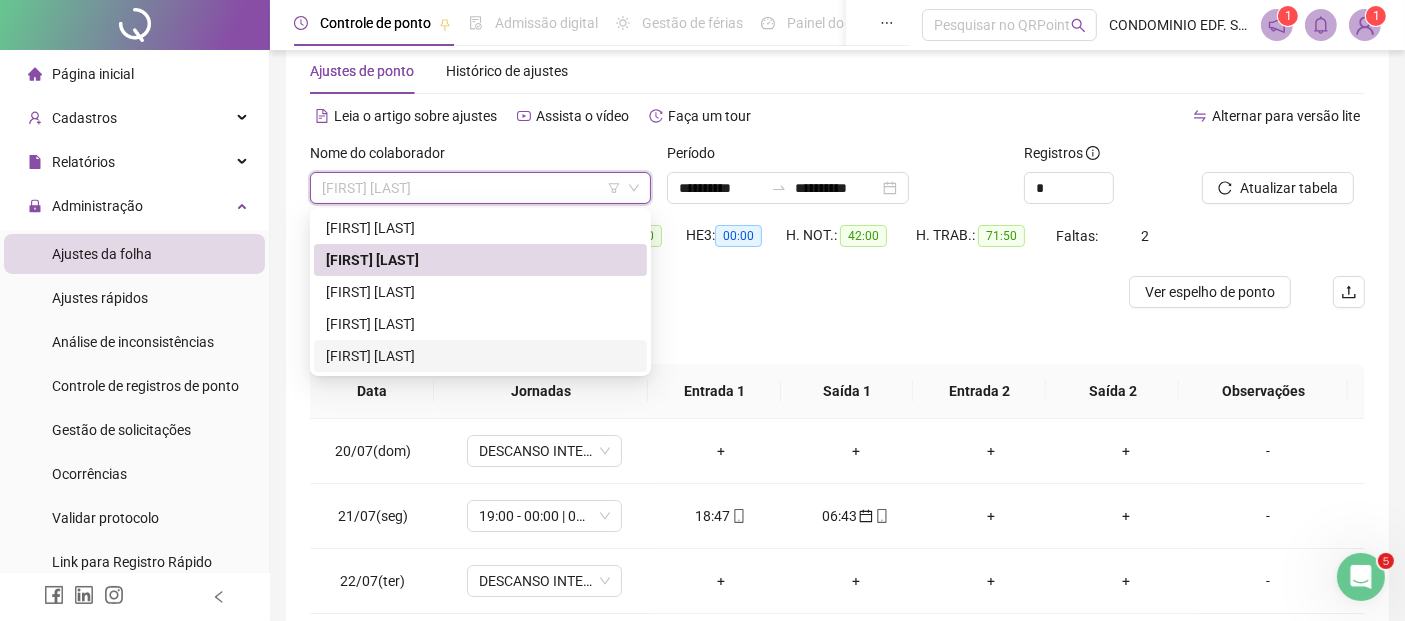 click on "[FIRST] [LAST]" at bounding box center [480, 356] 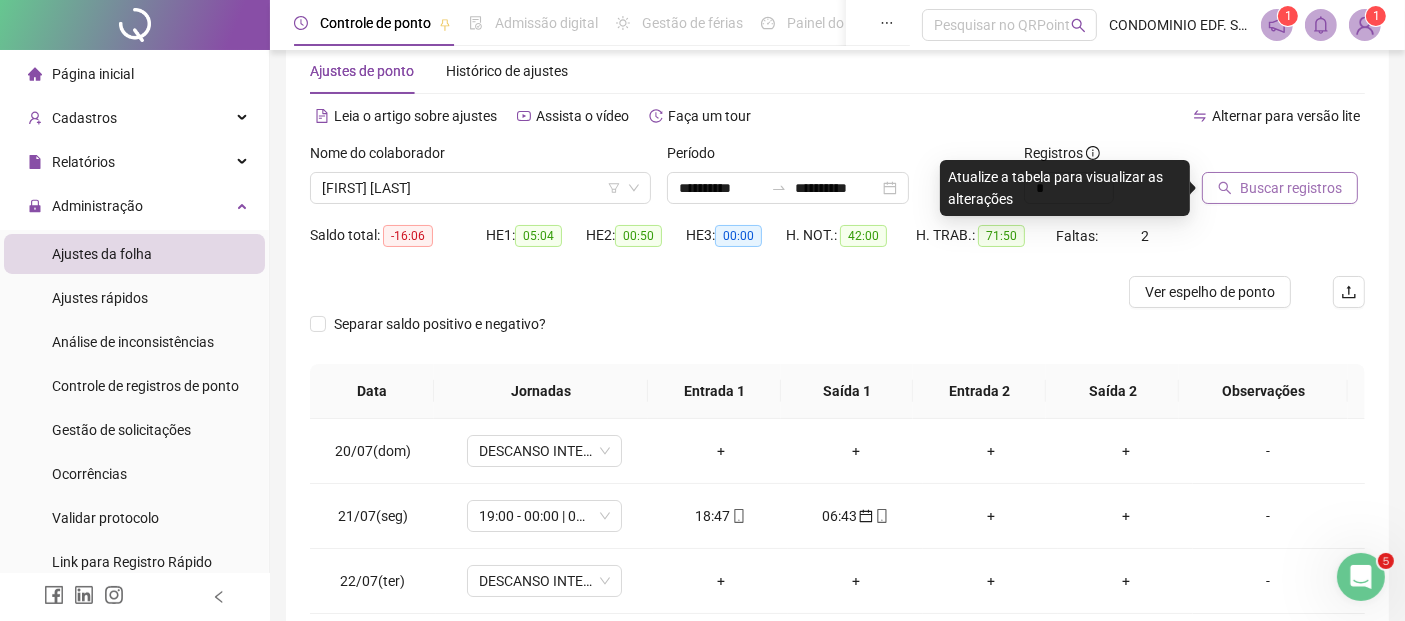 click on "Buscar registros" at bounding box center [1291, 188] 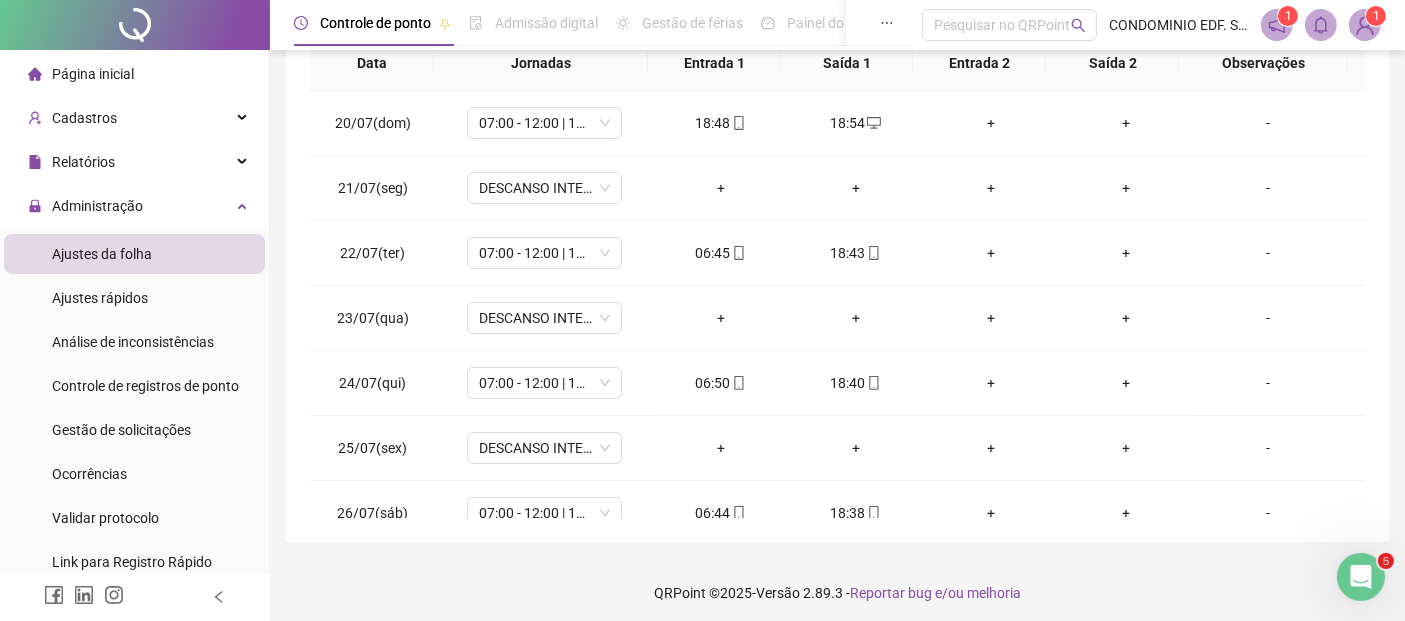 scroll, scrollTop: 376, scrollLeft: 0, axis: vertical 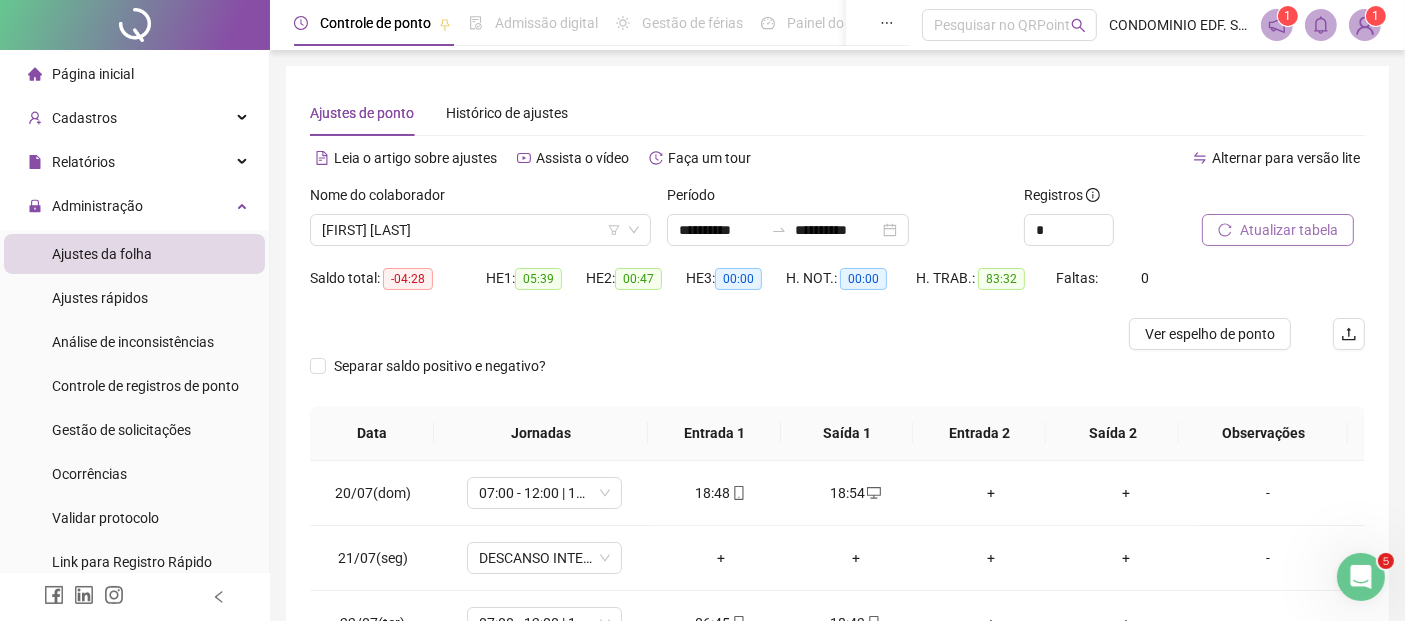 click on "Atualizar tabela" at bounding box center (1289, 230) 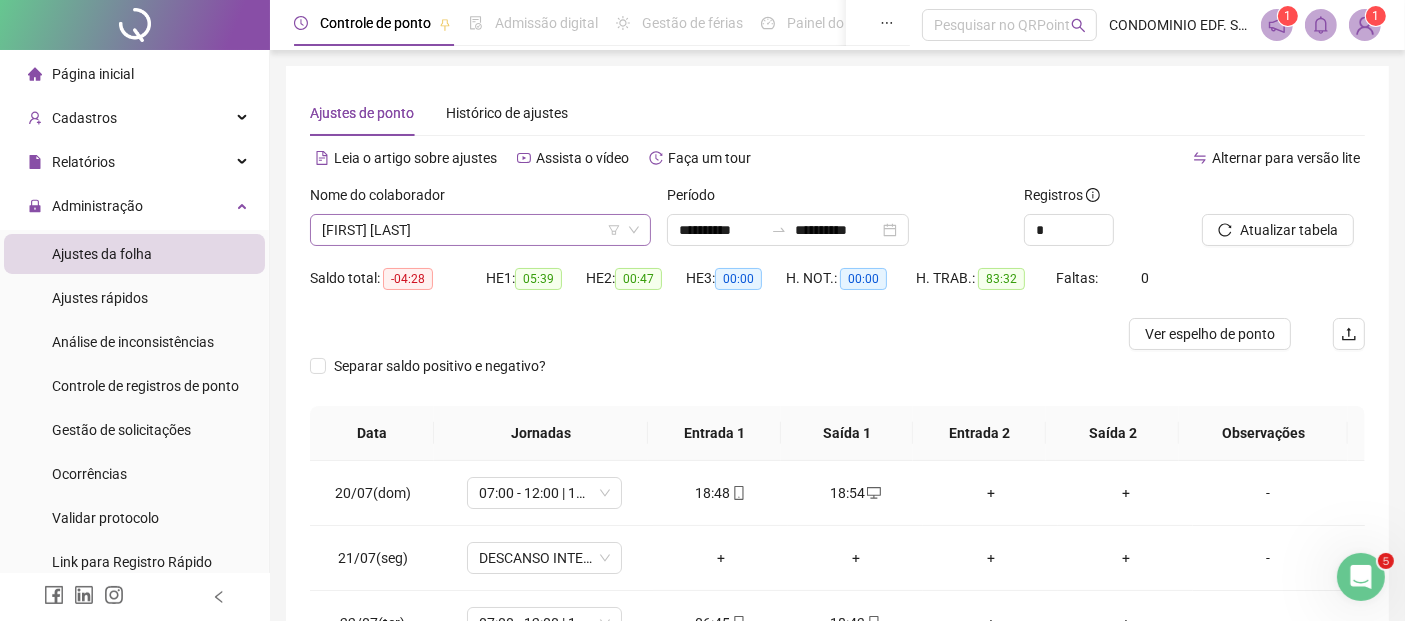 click on "[FIRST] [LAST]" at bounding box center (480, 230) 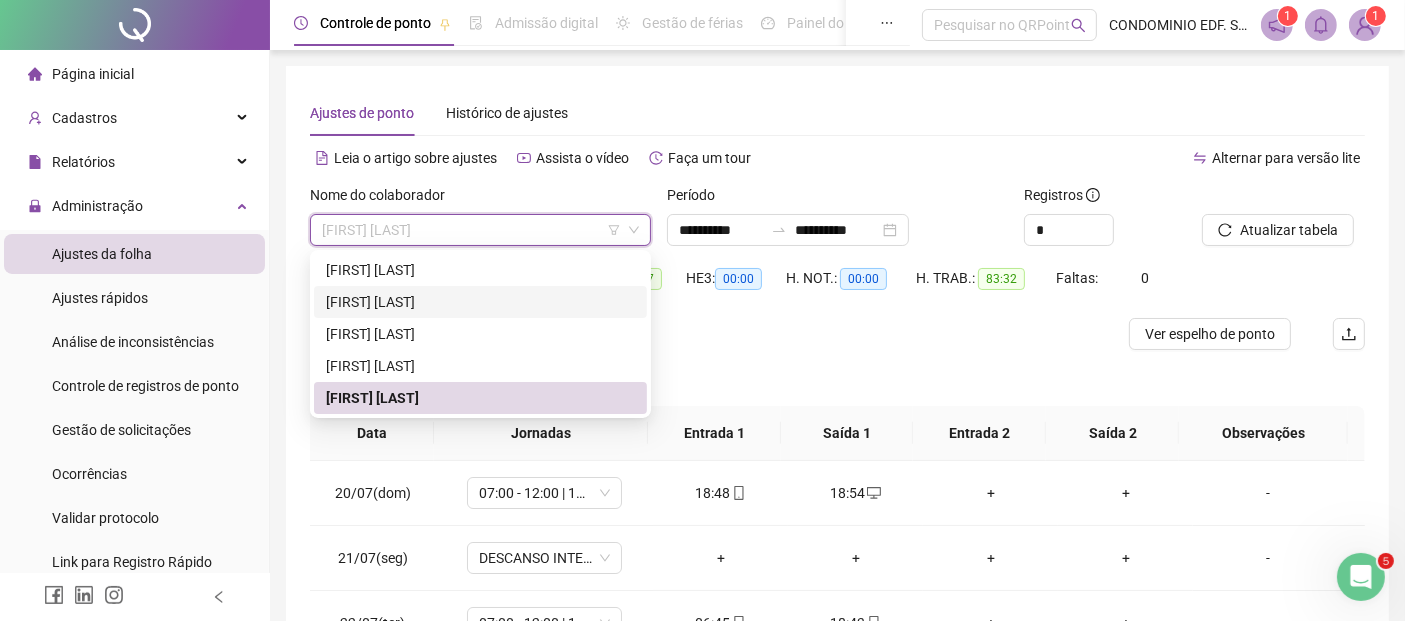 click on "[FIRST] [LAST]" at bounding box center (480, 302) 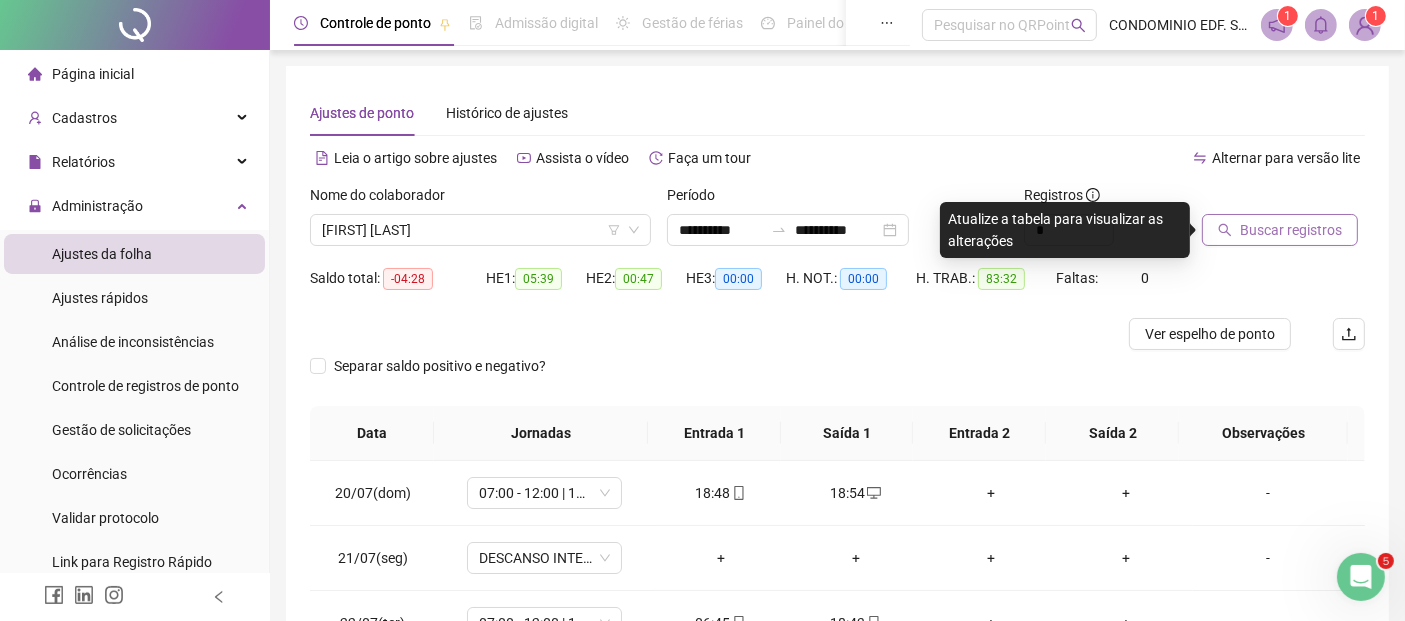 click on "Buscar registros" at bounding box center [1291, 230] 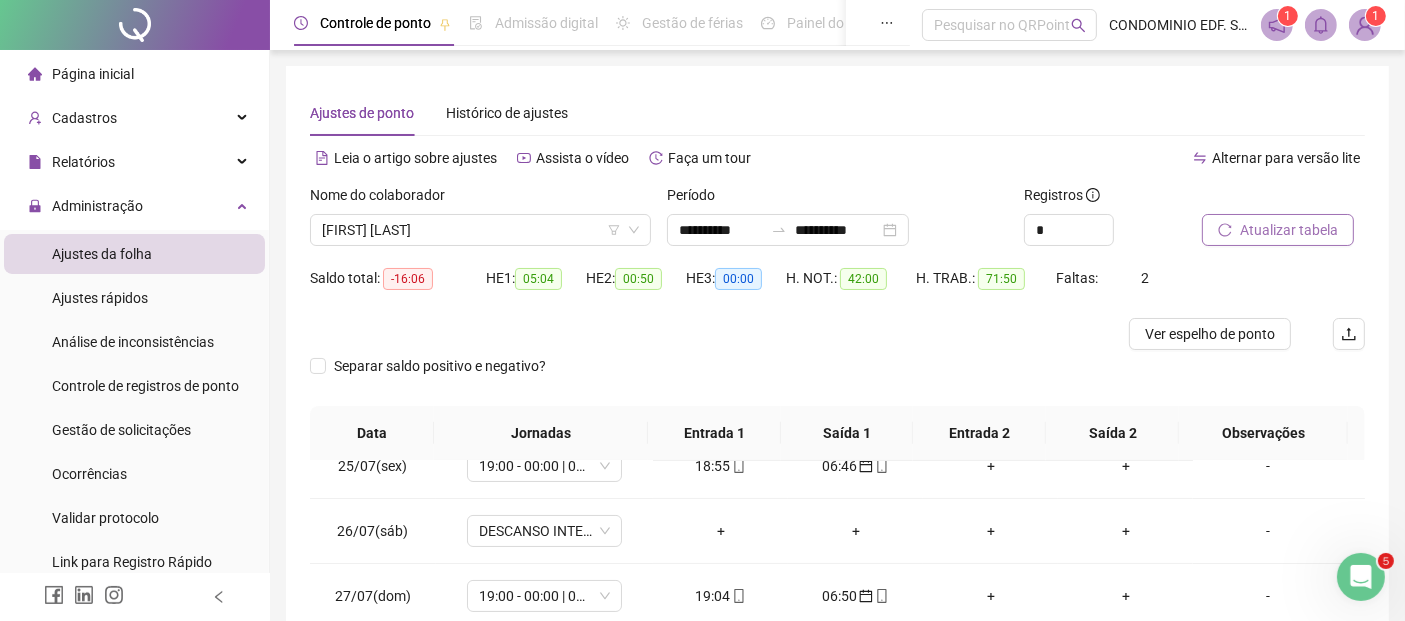 scroll, scrollTop: 444, scrollLeft: 0, axis: vertical 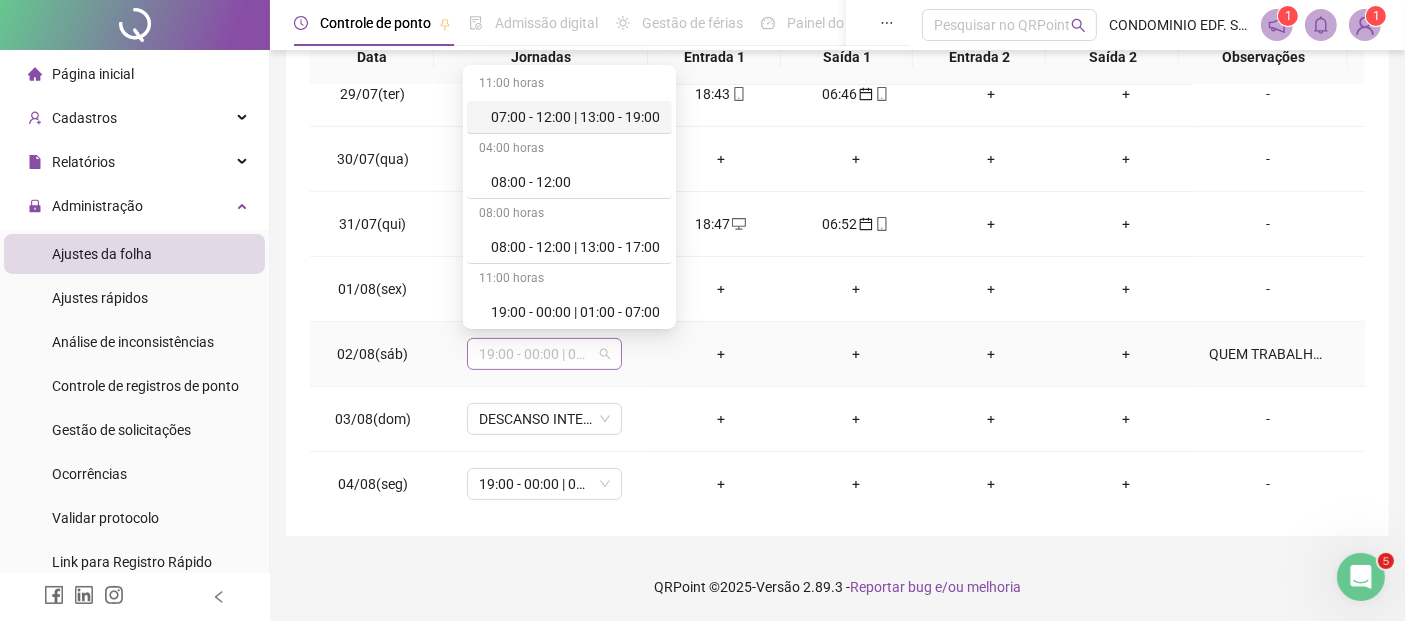 click on "19:00 - 00:00 | 01:00 - 07:00" at bounding box center (544, 354) 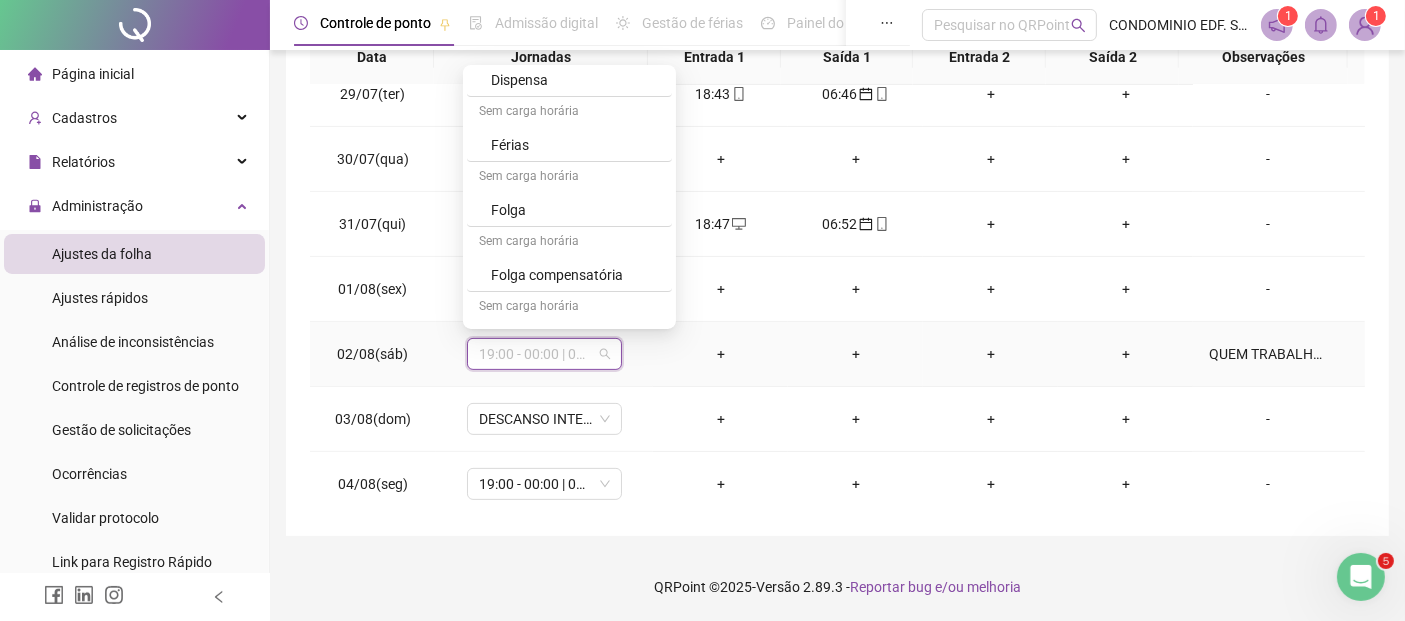 scroll, scrollTop: 325, scrollLeft: 0, axis: vertical 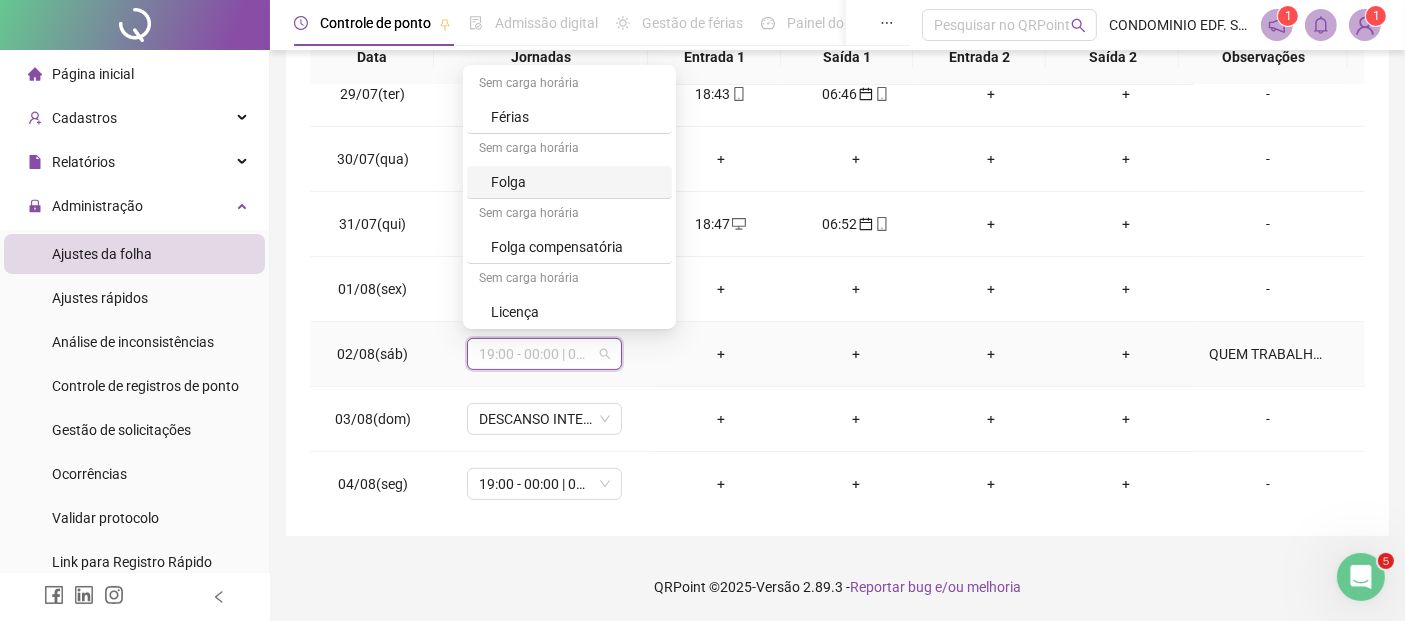 click on "Folga" at bounding box center [575, 182] 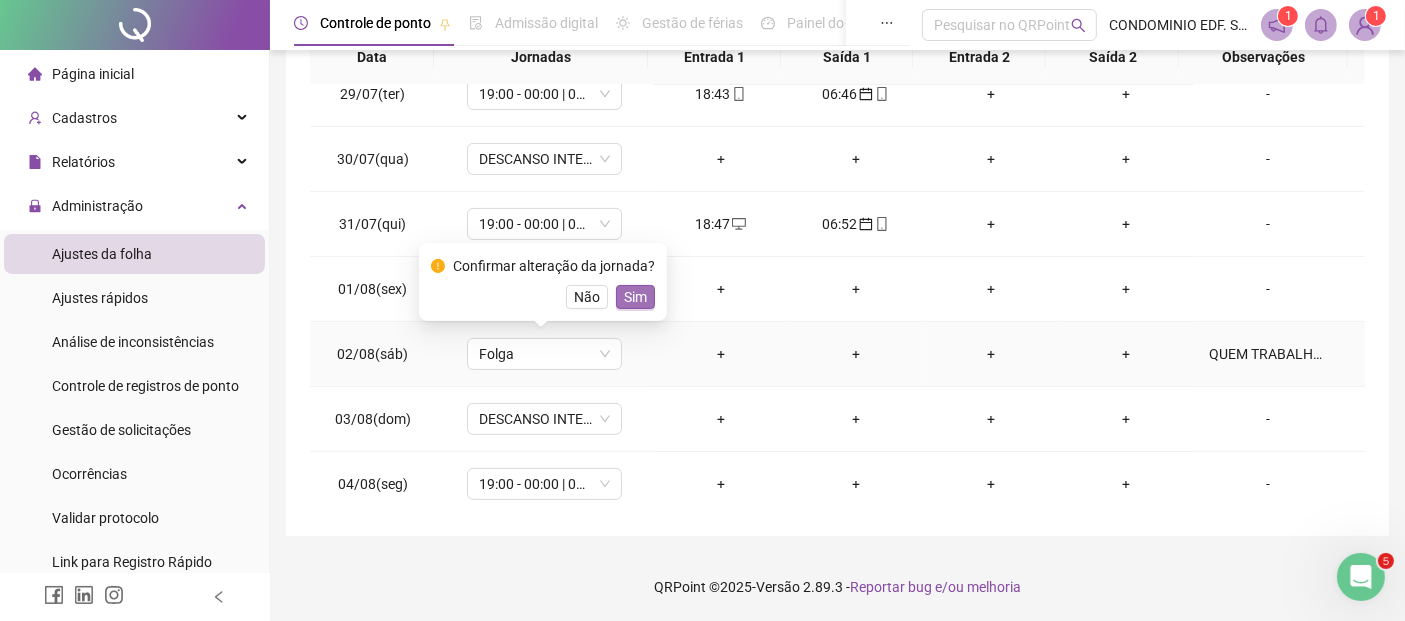 click on "Sim" at bounding box center [635, 297] 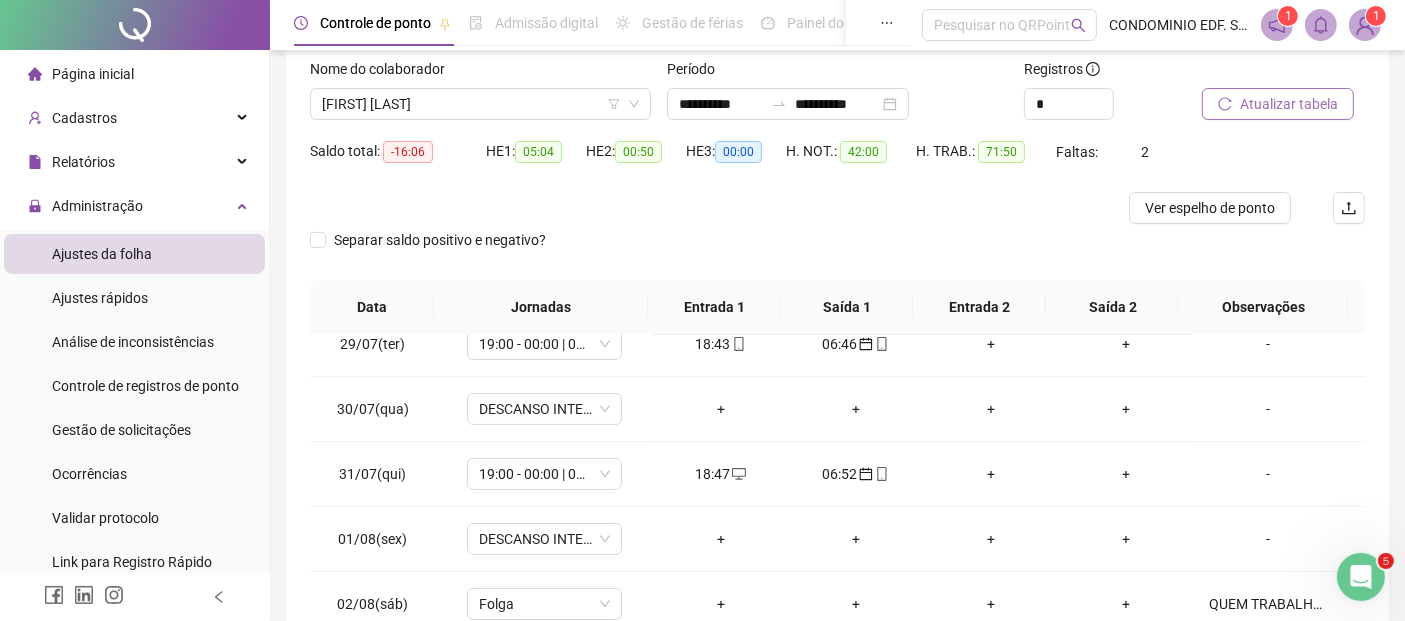 scroll, scrollTop: 102, scrollLeft: 0, axis: vertical 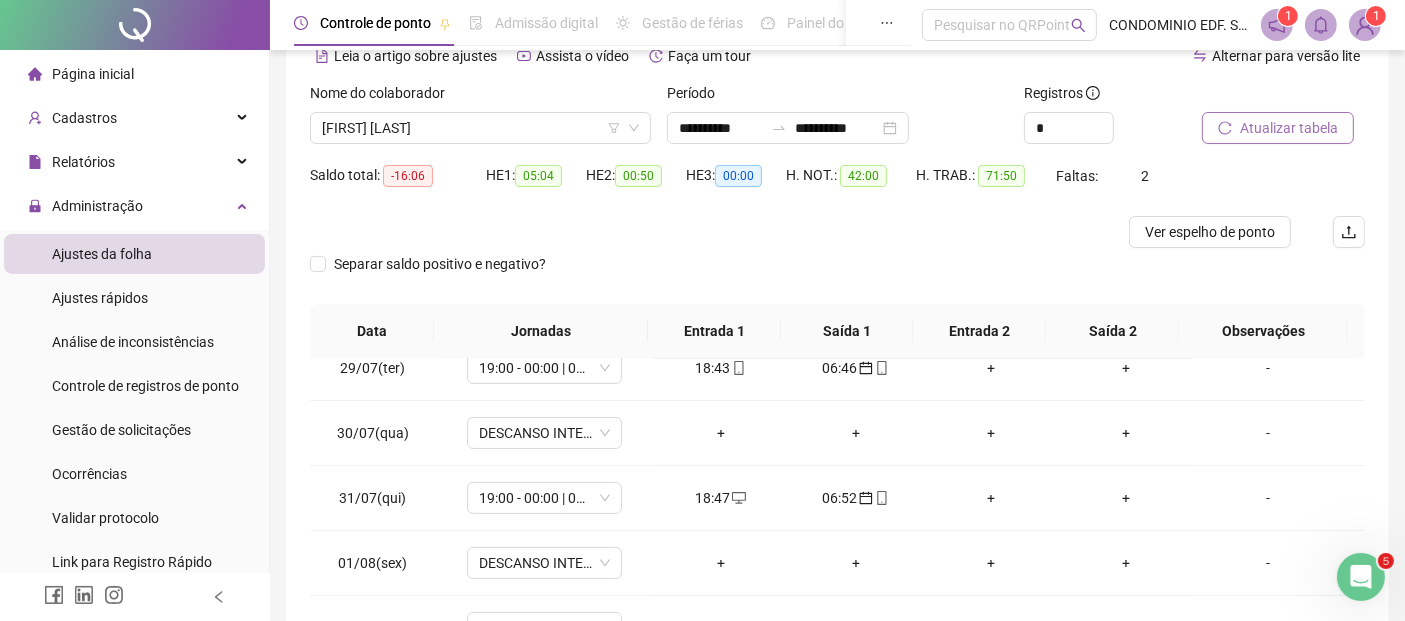 click on "Atualizar tabela" at bounding box center (1289, 128) 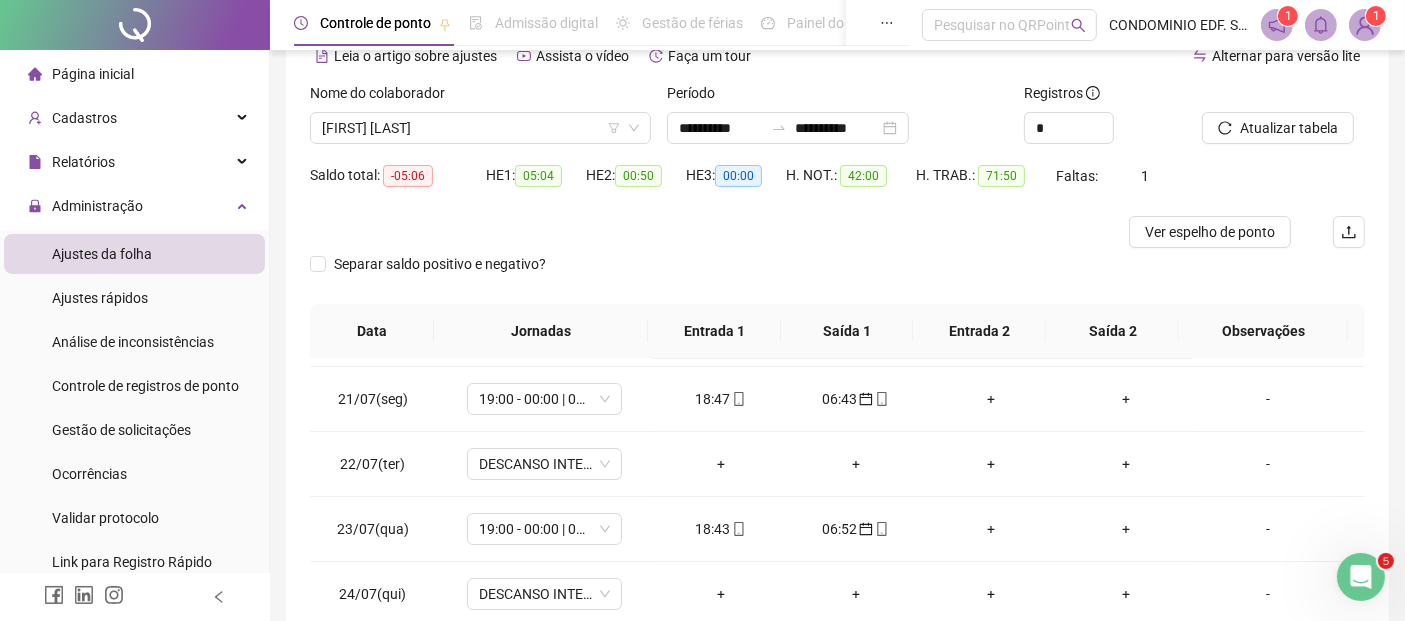scroll, scrollTop: 53, scrollLeft: 0, axis: vertical 